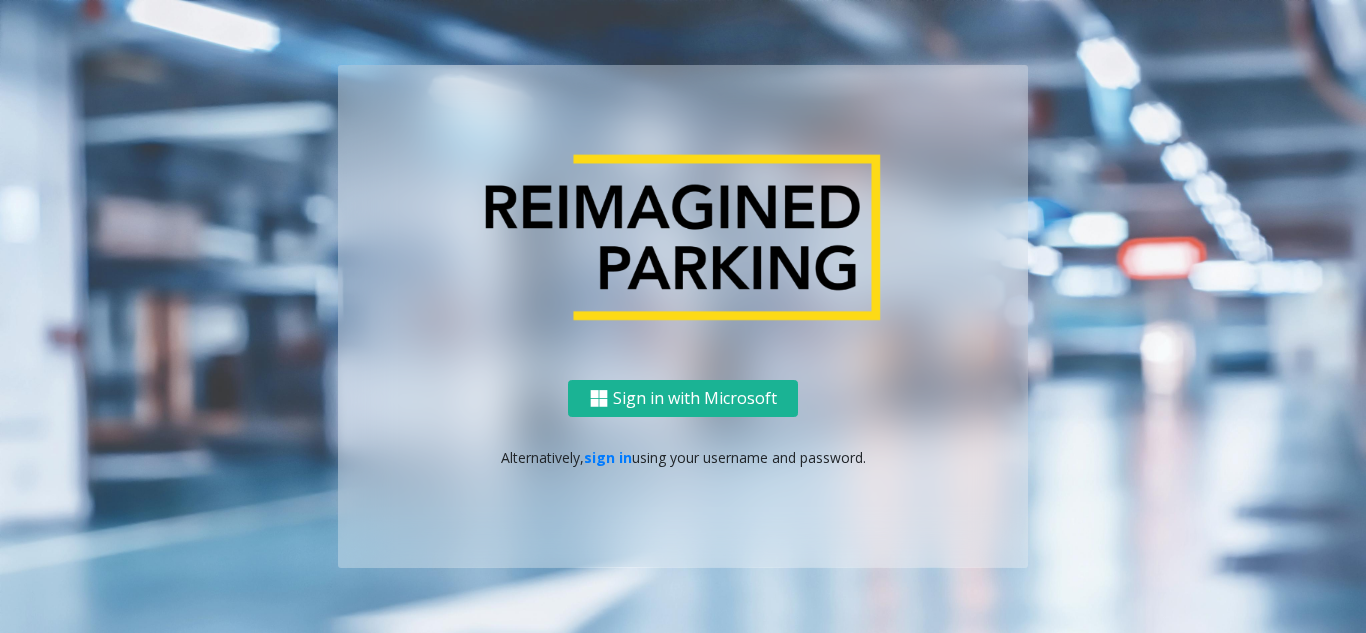 scroll, scrollTop: 0, scrollLeft: 0, axis: both 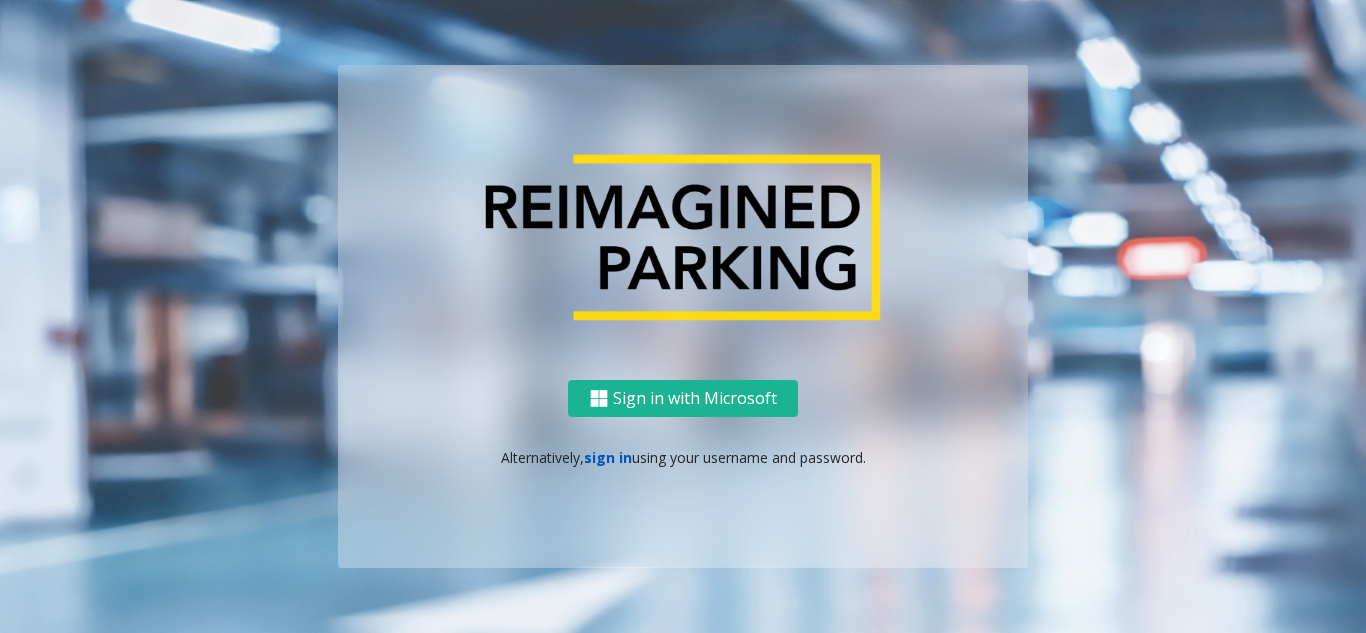 click on "sign in" 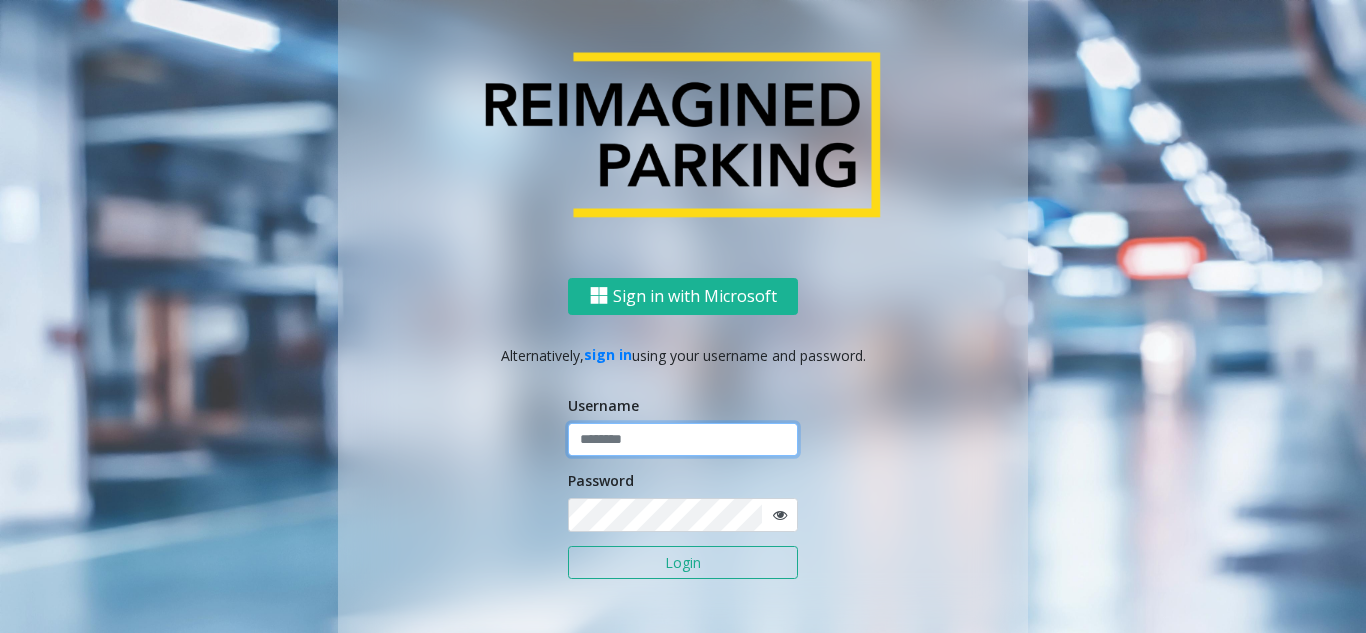 type on "**********" 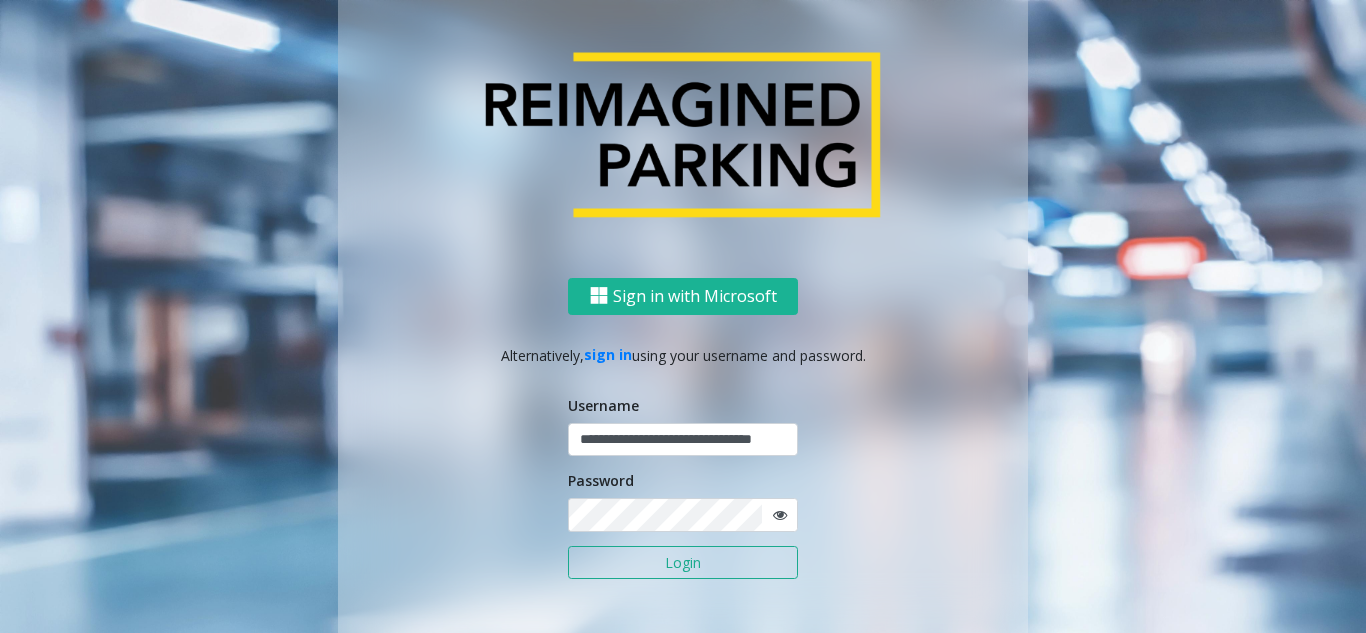 click on "Login" 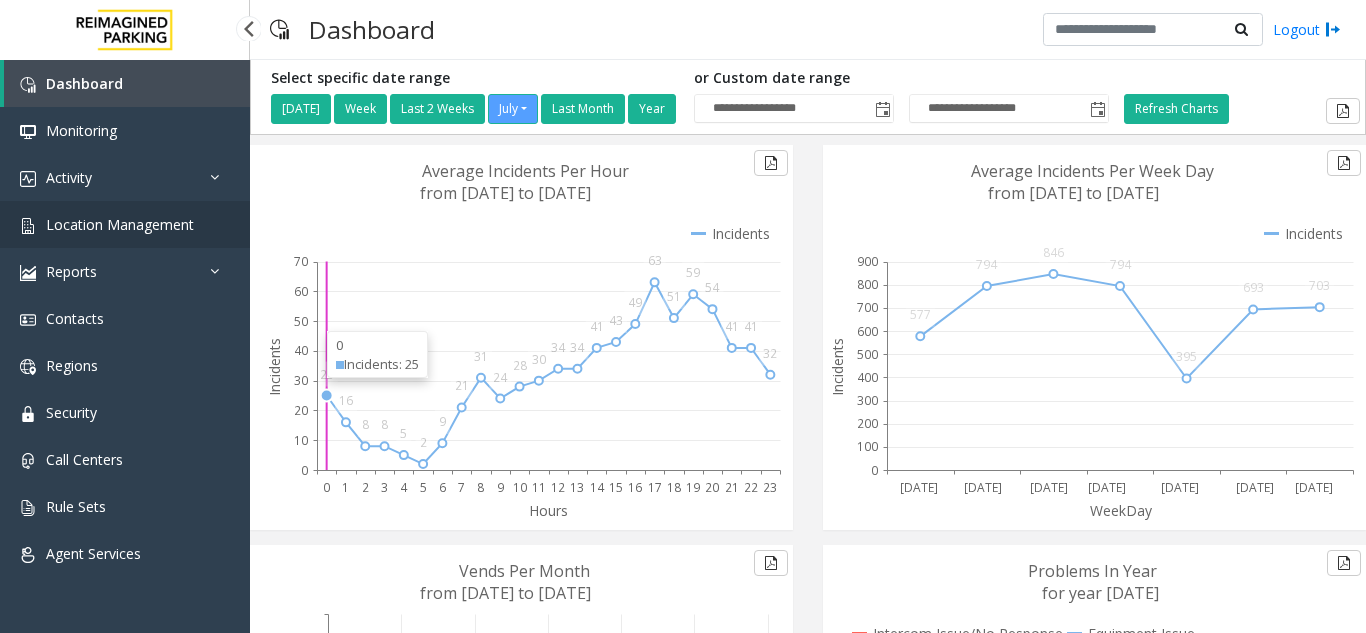 click on "Location Management" at bounding box center [120, 224] 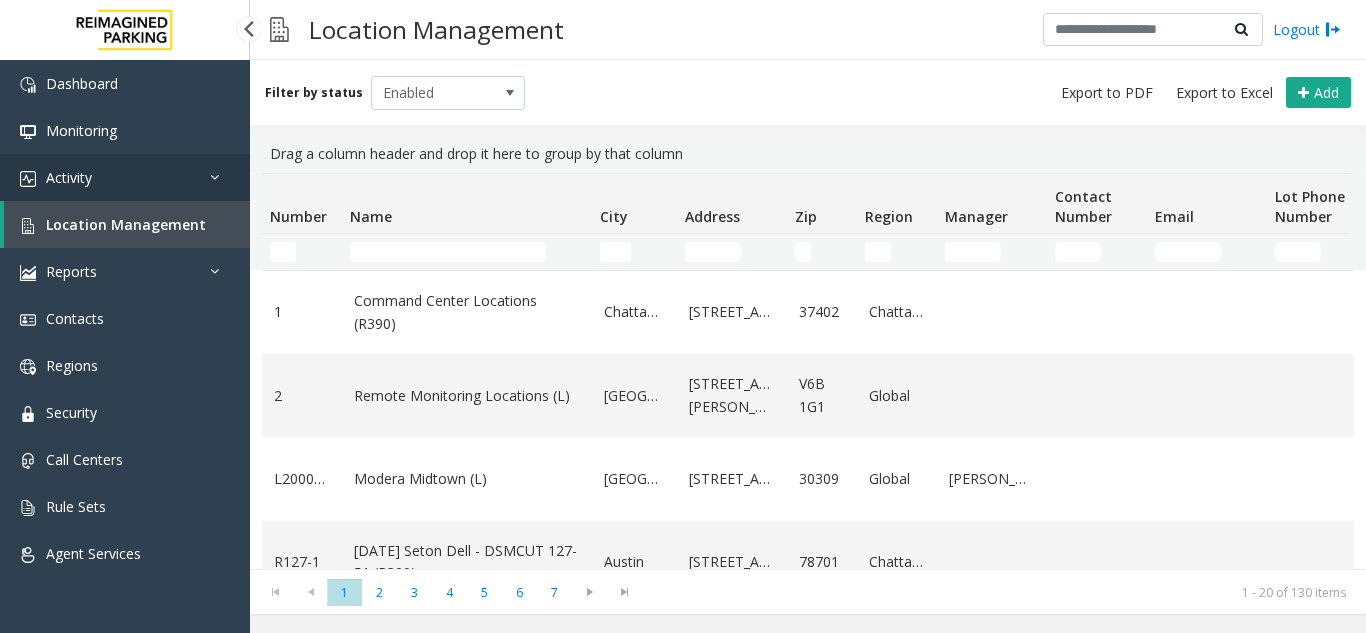 click on "Activity" at bounding box center (125, 177) 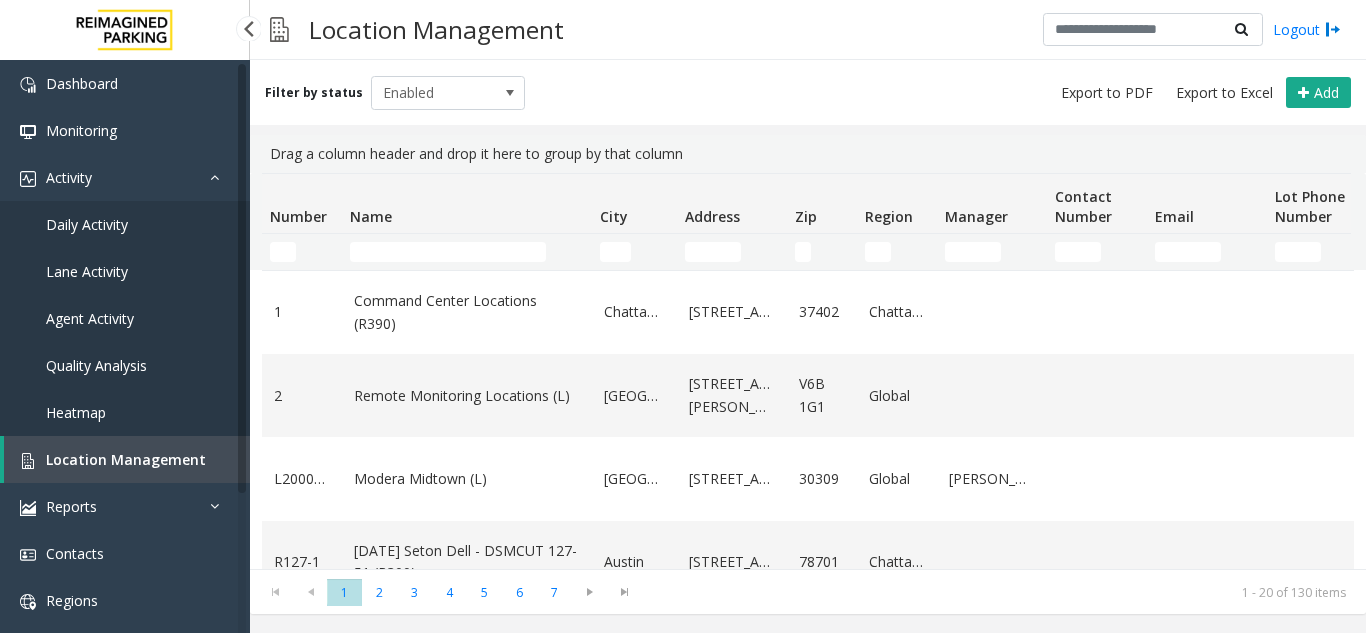 click on "Agent Activity" at bounding box center [90, 318] 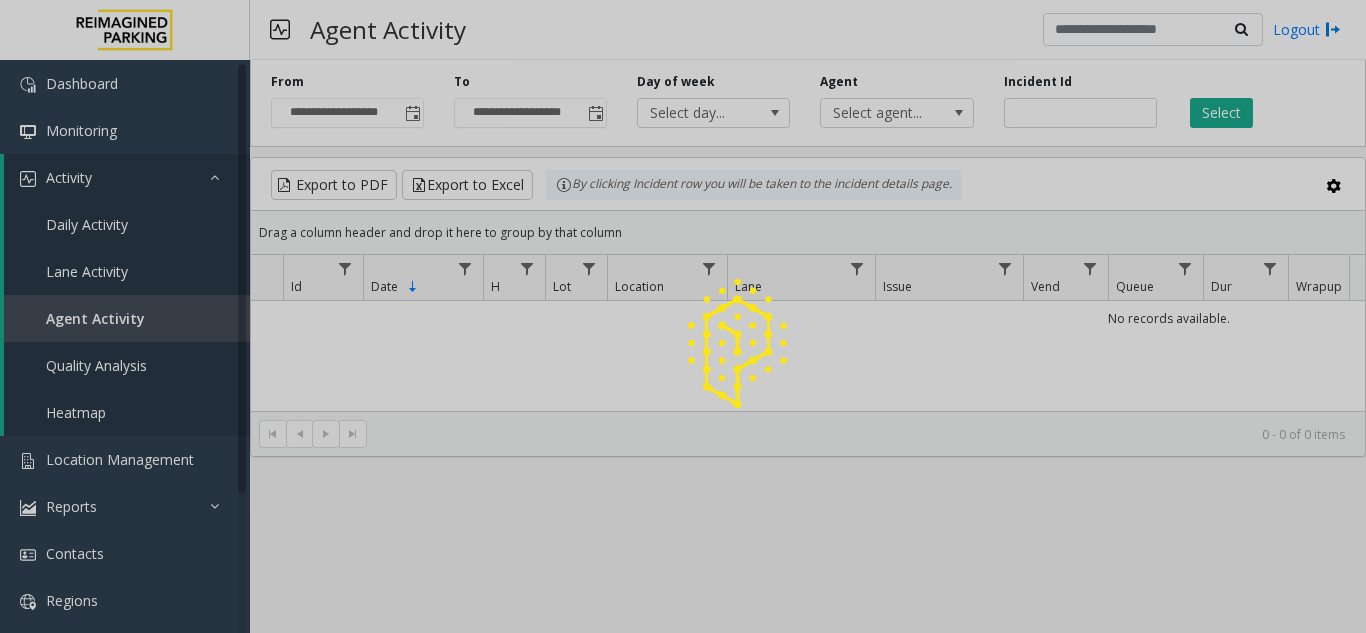 click 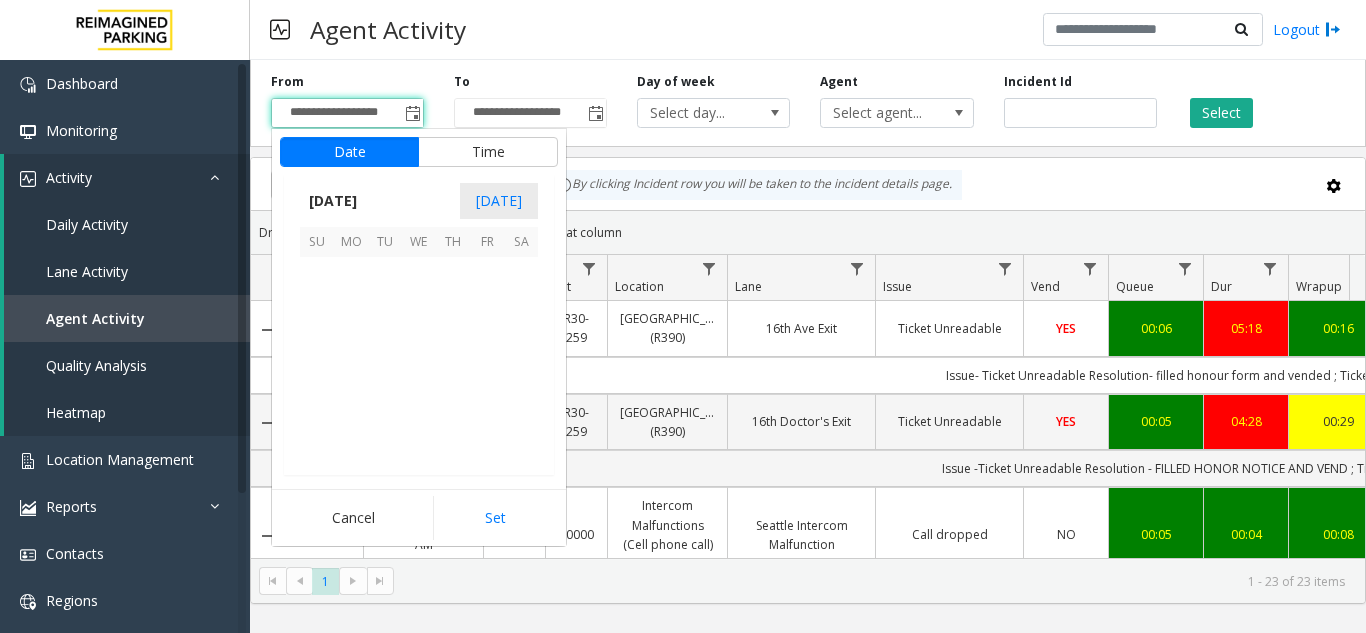 scroll, scrollTop: 358428, scrollLeft: 0, axis: vertical 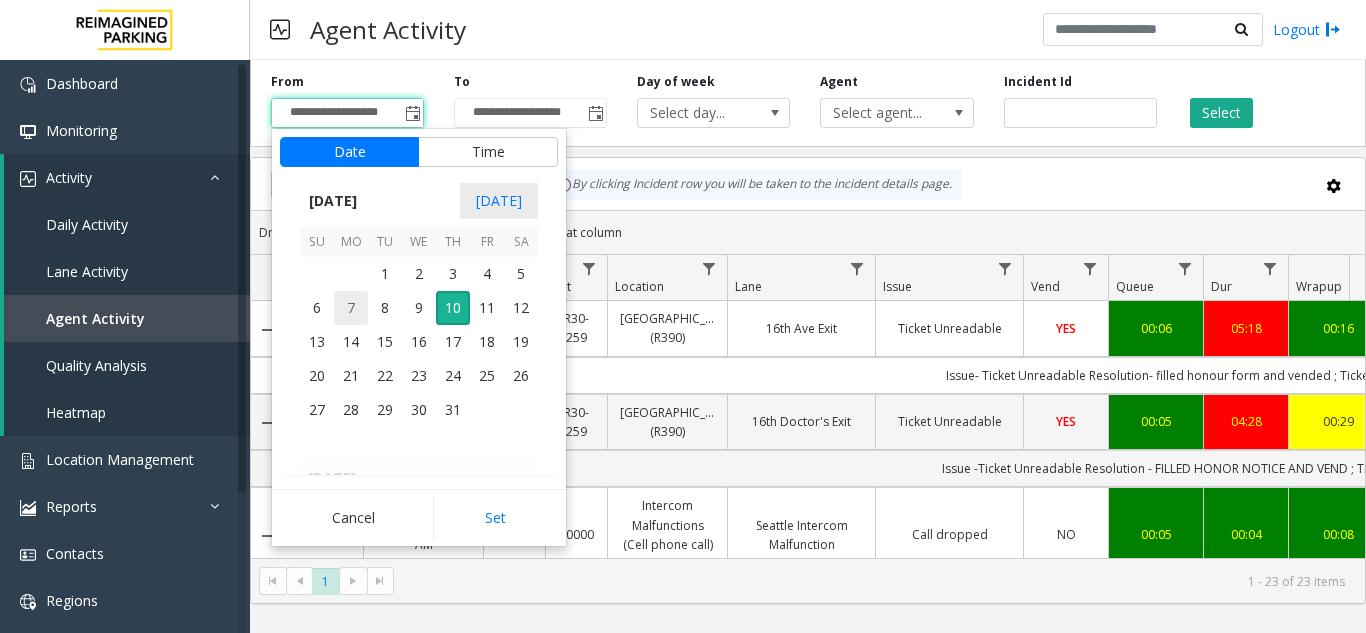 click on "7" at bounding box center (351, 308) 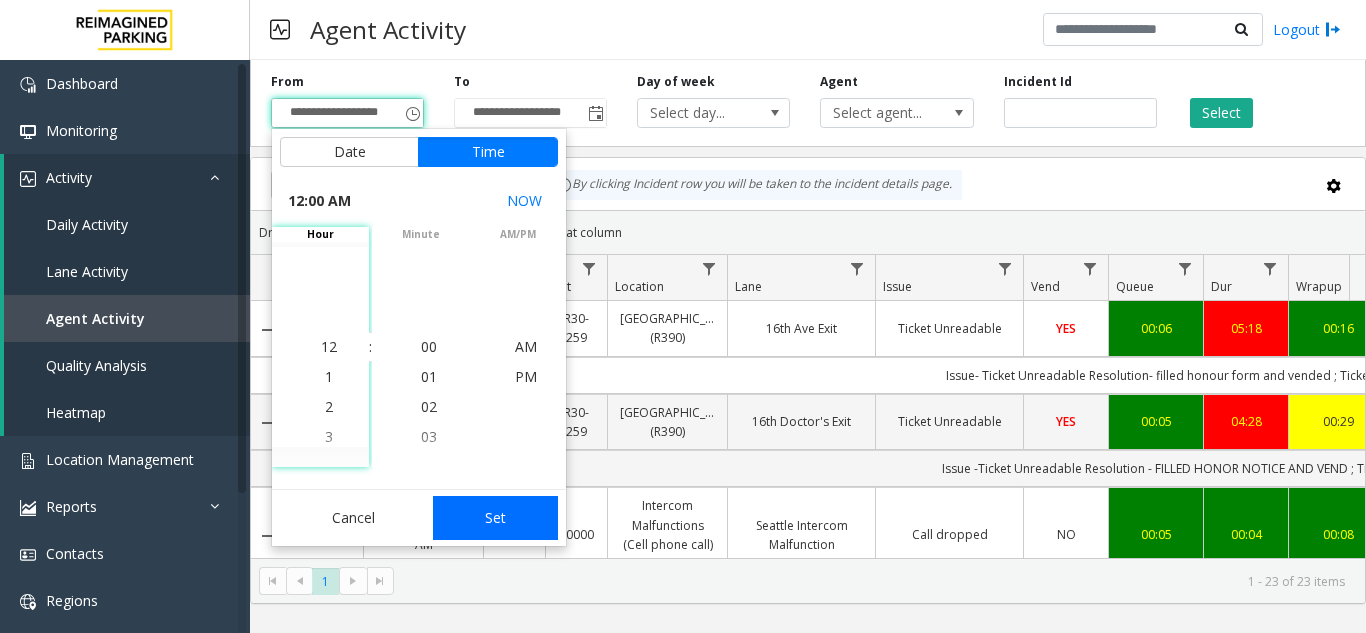 click on "Set" 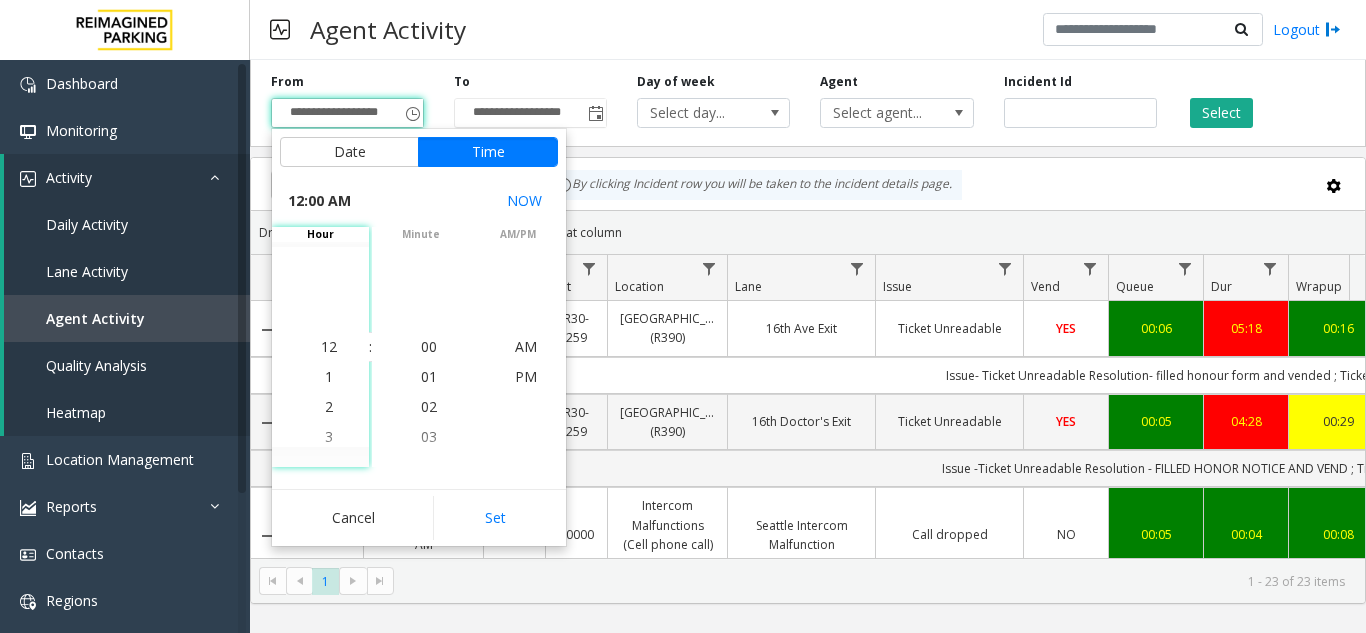 type on "**********" 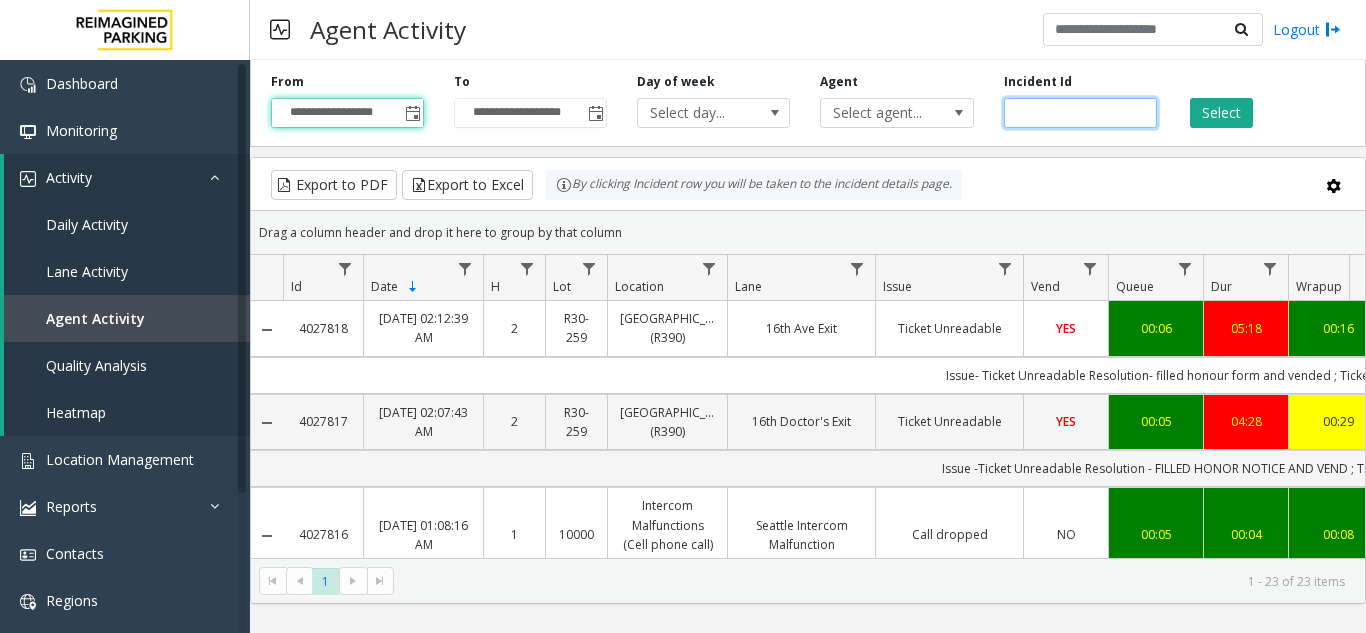 click 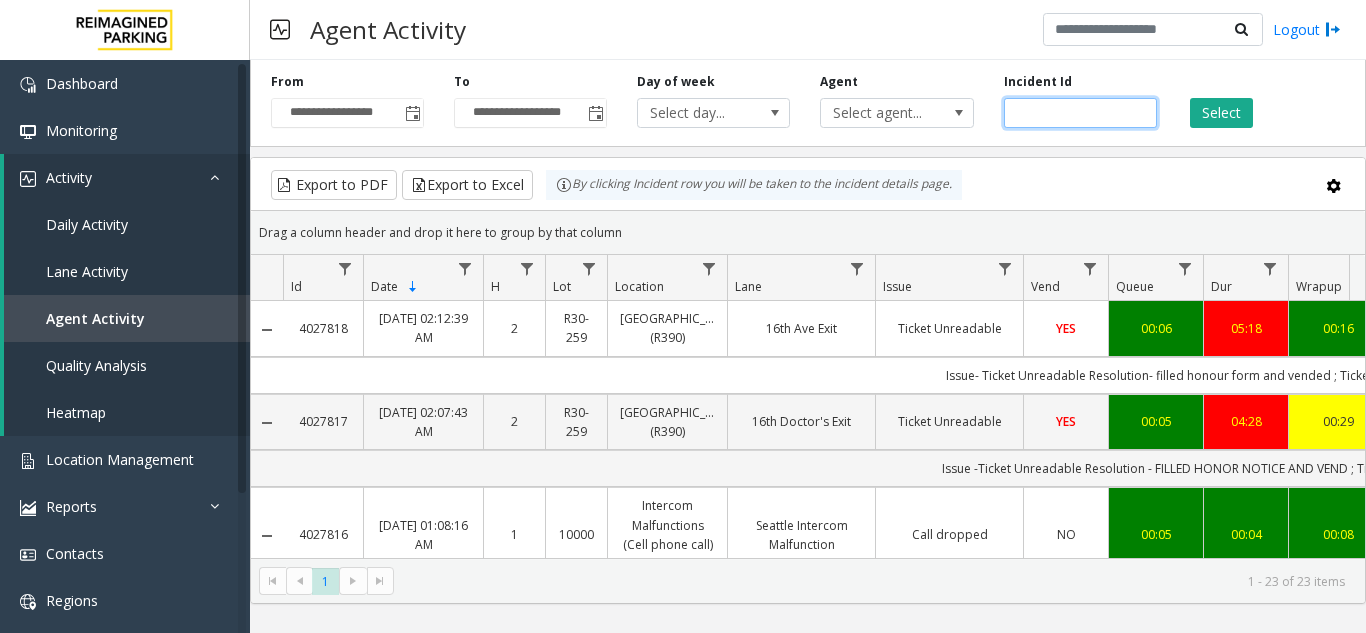 paste on "*******" 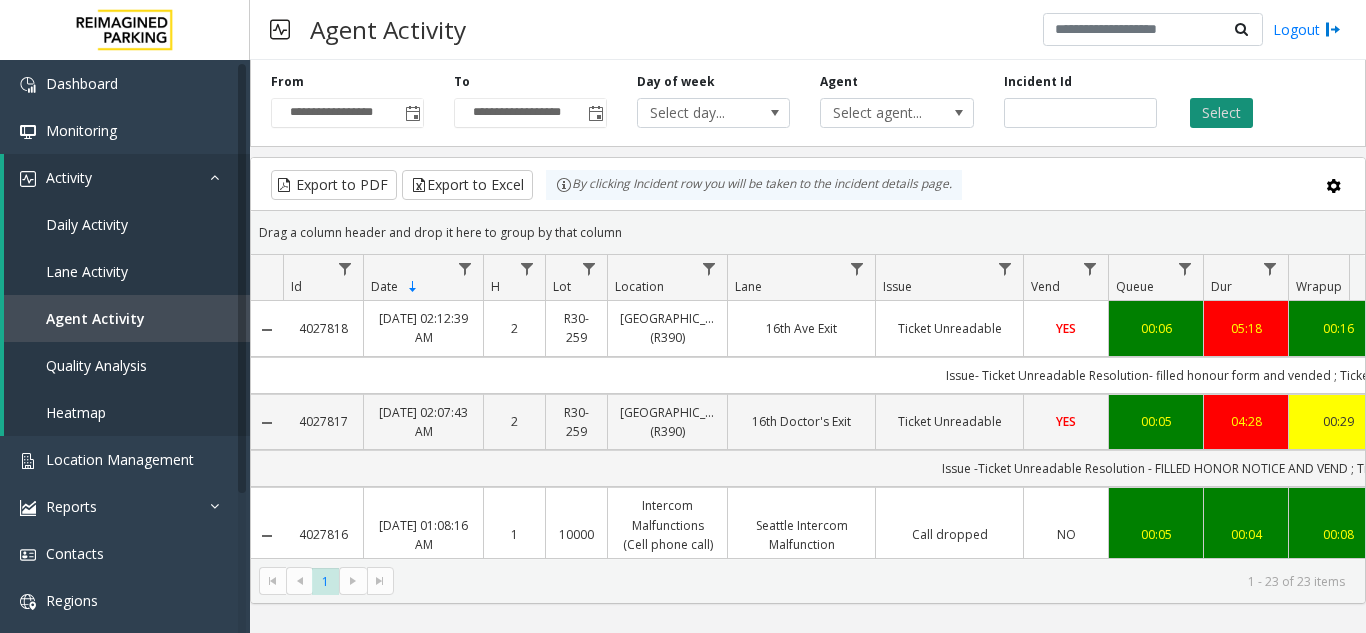 click on "Select" 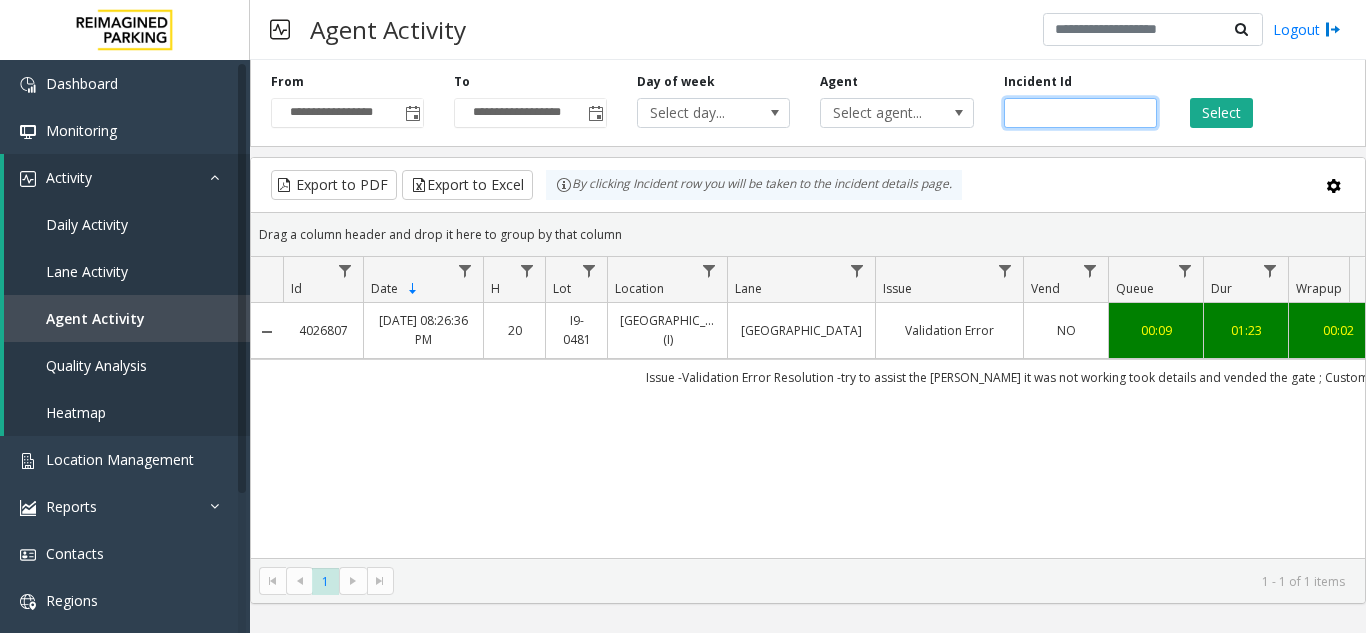 click on "*******" 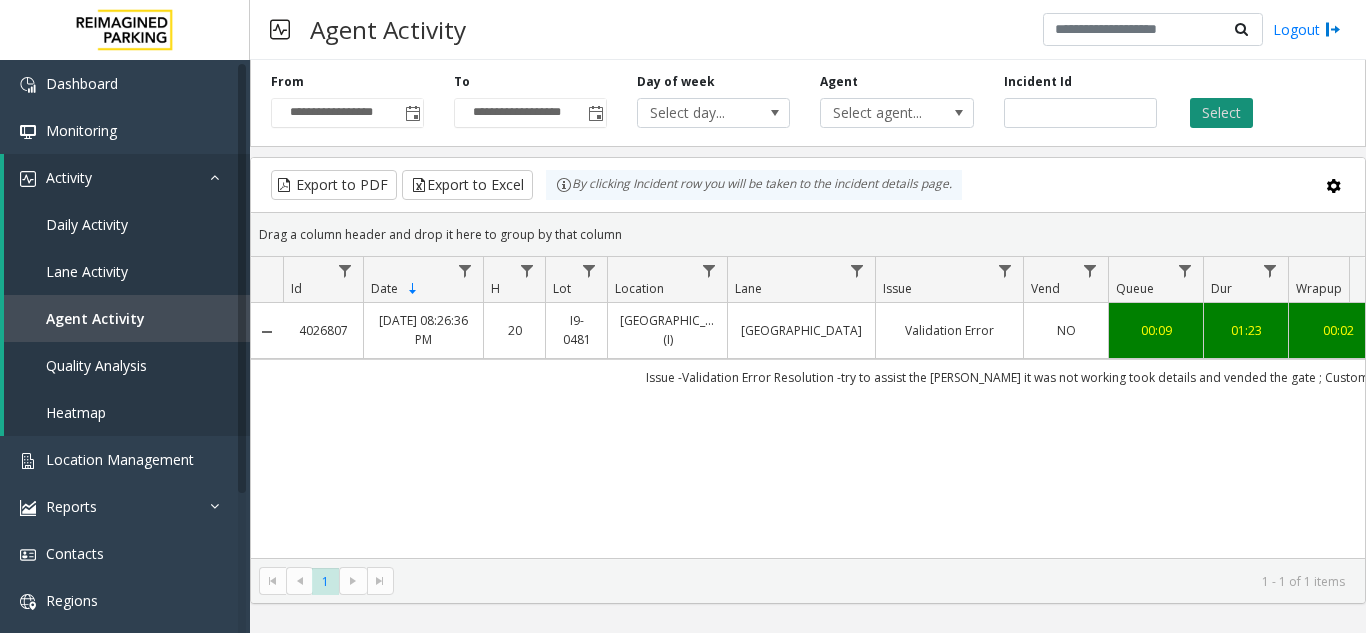 click on "Select" 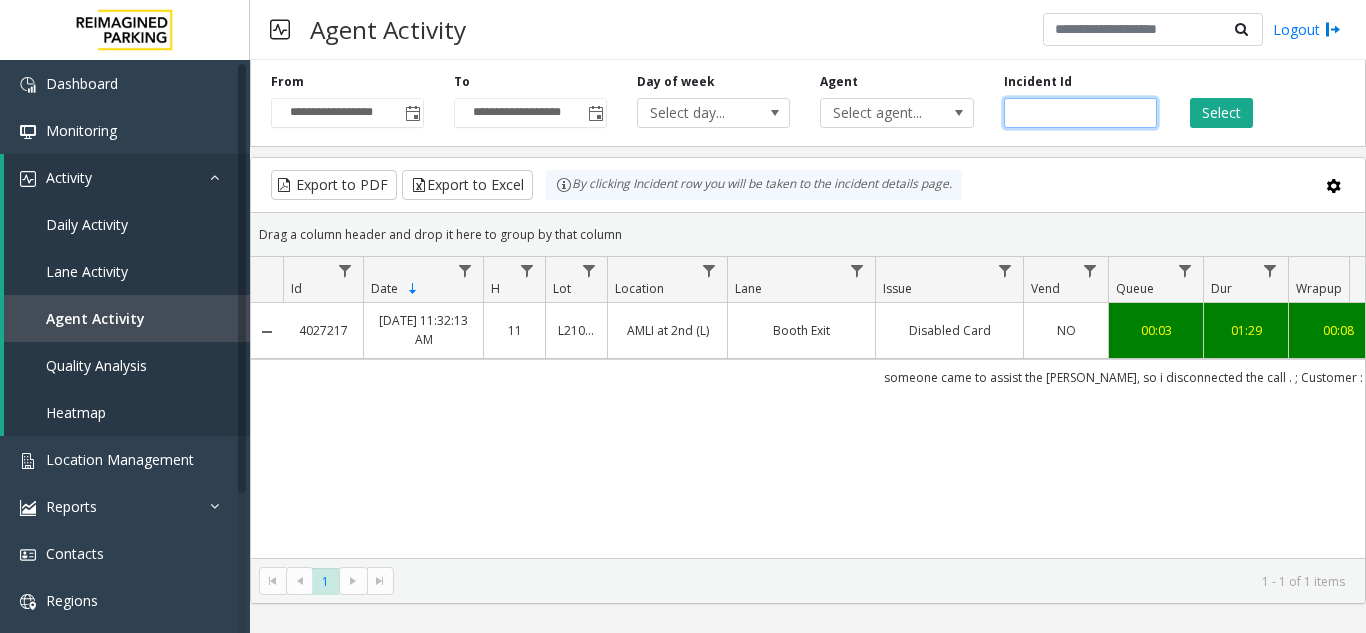 click on "*******" 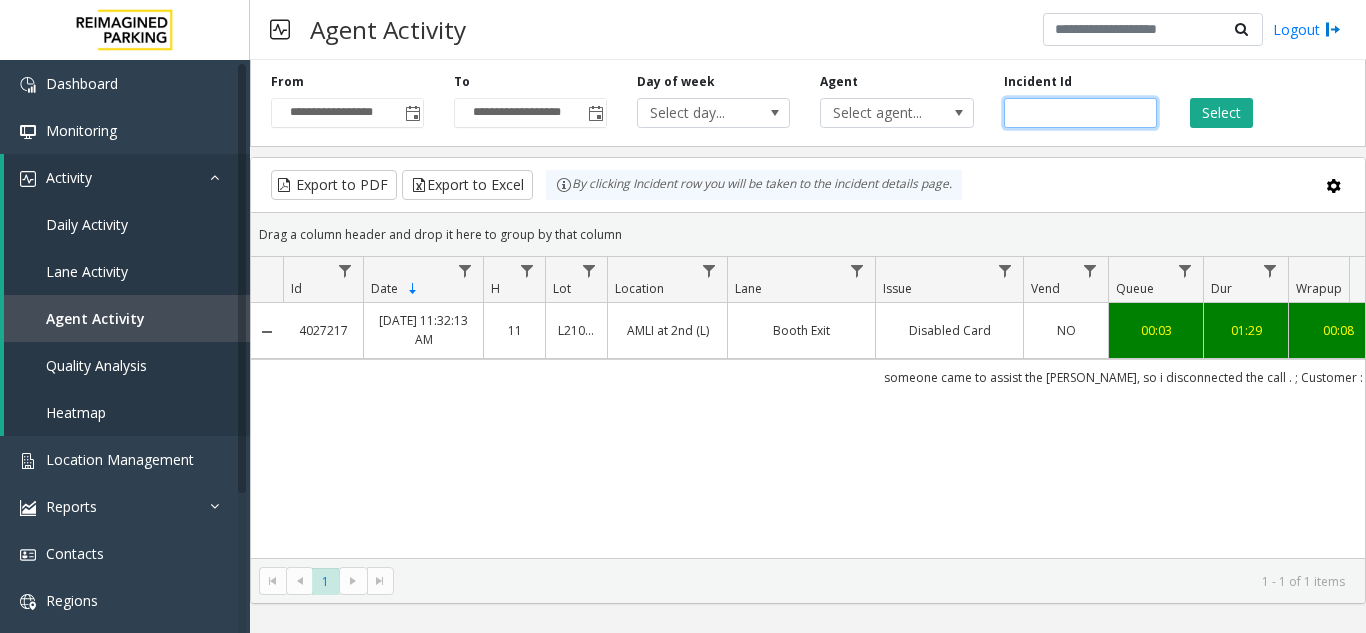 paste 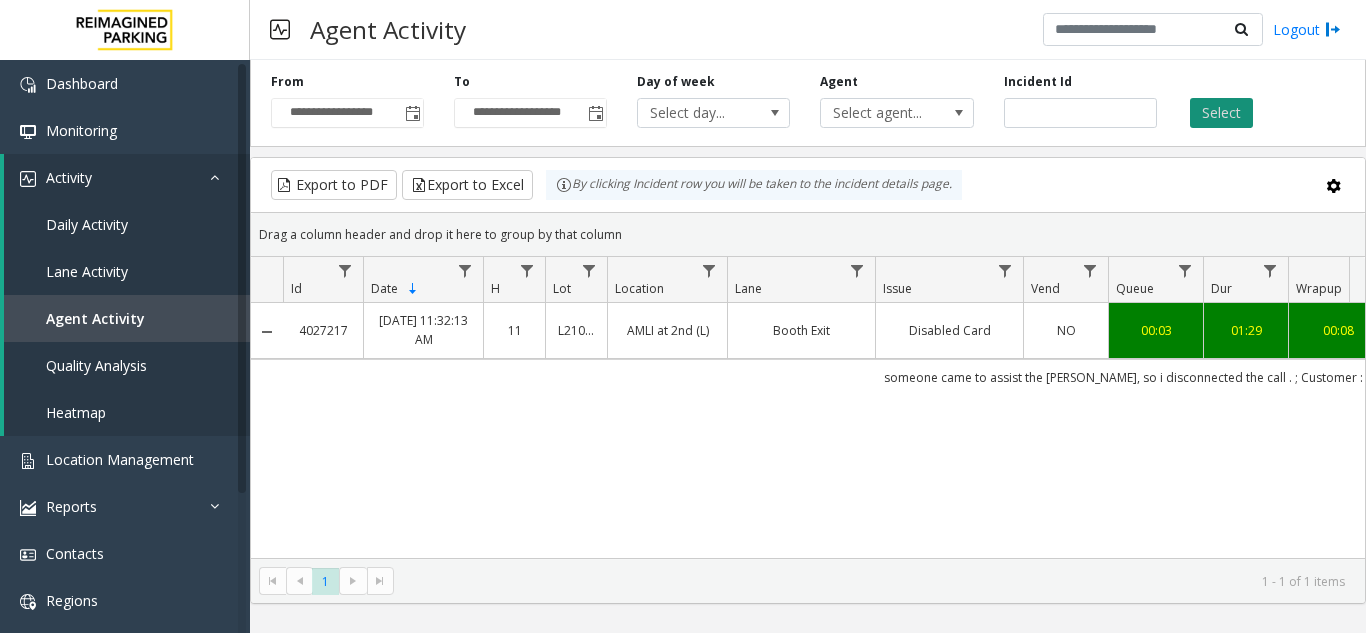 click on "Select" 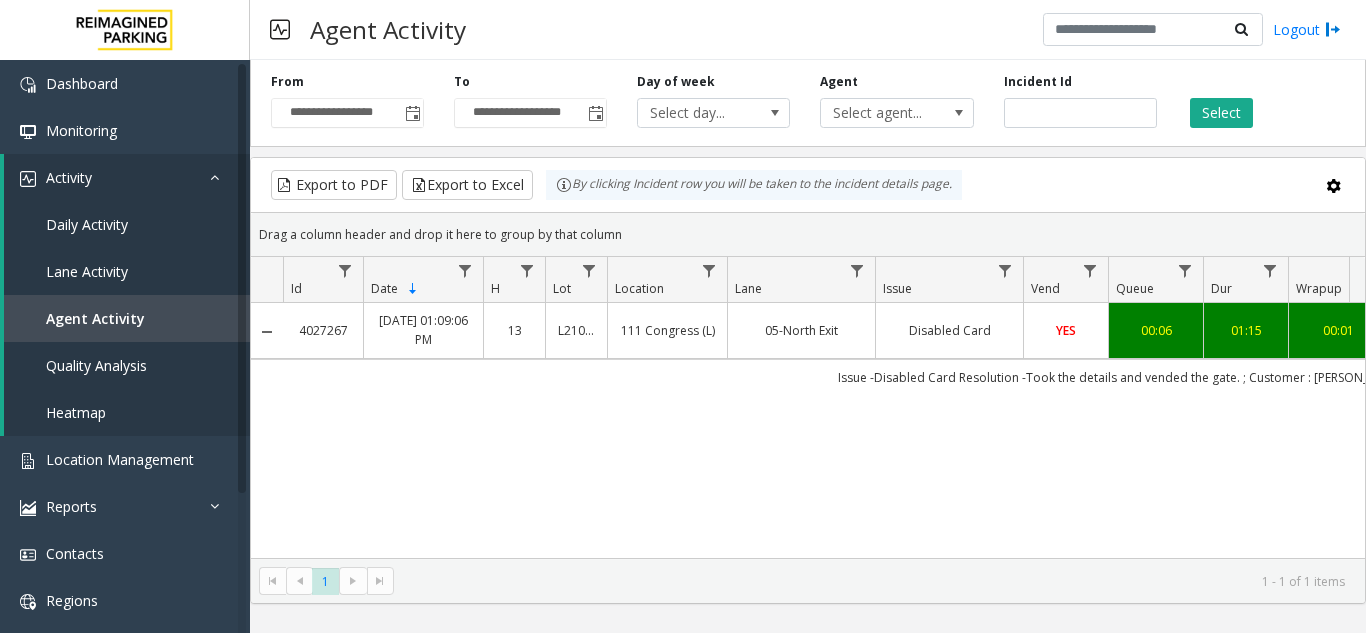 drag, startPoint x: 633, startPoint y: 558, endPoint x: 683, endPoint y: 560, distance: 50.039986 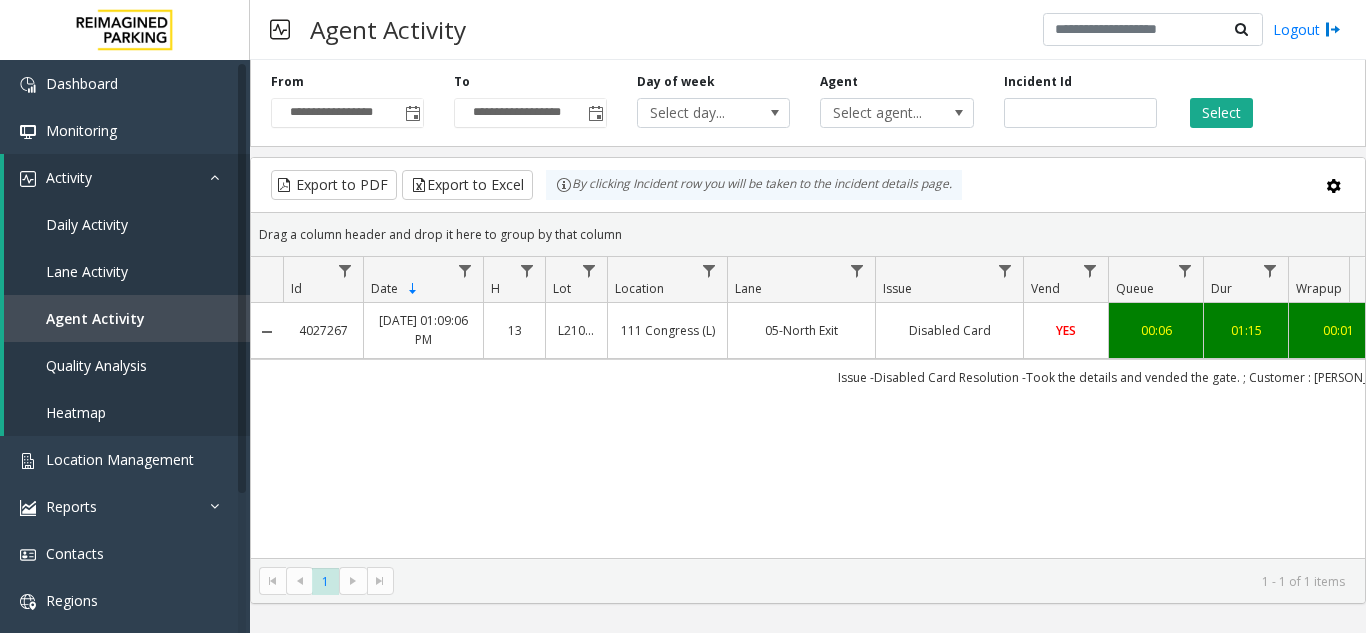 scroll, scrollTop: 0, scrollLeft: 169, axis: horizontal 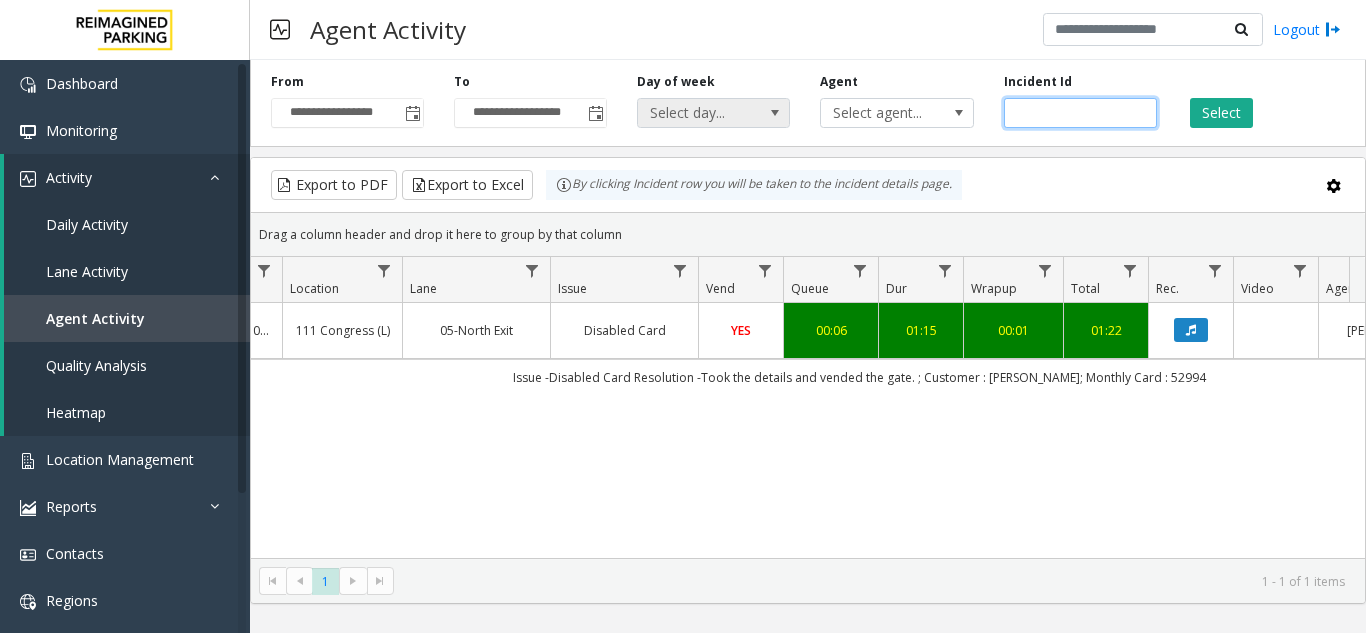 drag, startPoint x: 1077, startPoint y: 113, endPoint x: 703, endPoint y: 98, distance: 374.3007 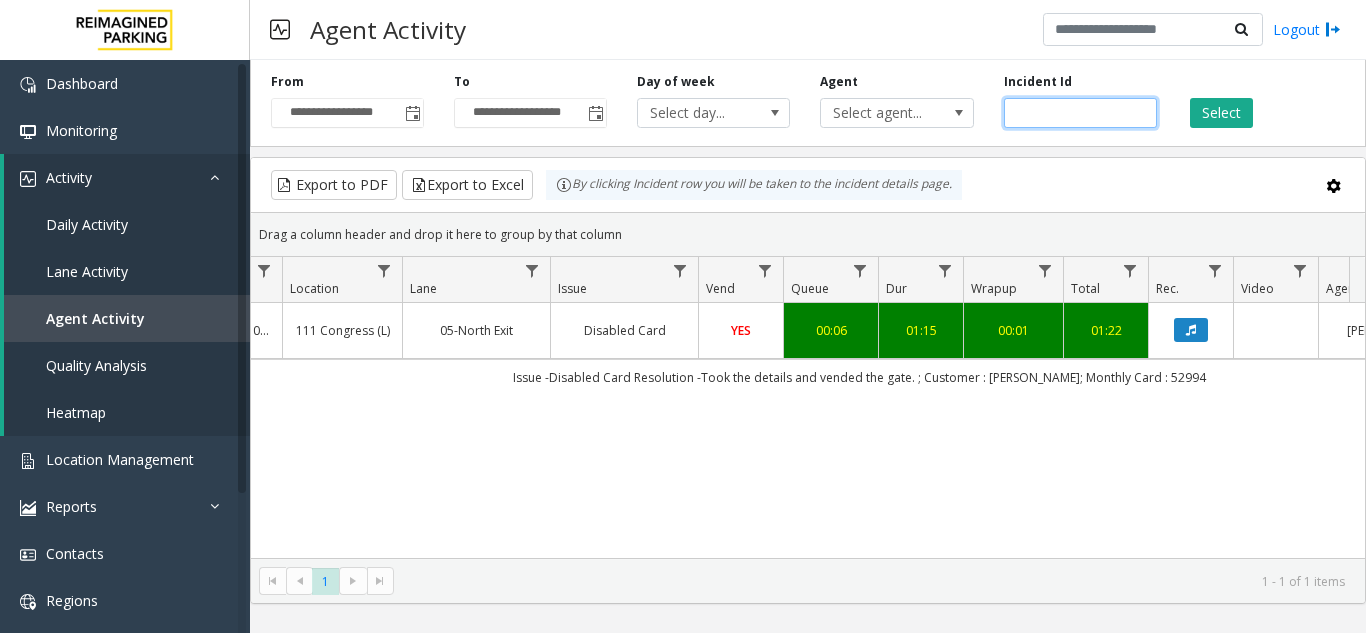 paste 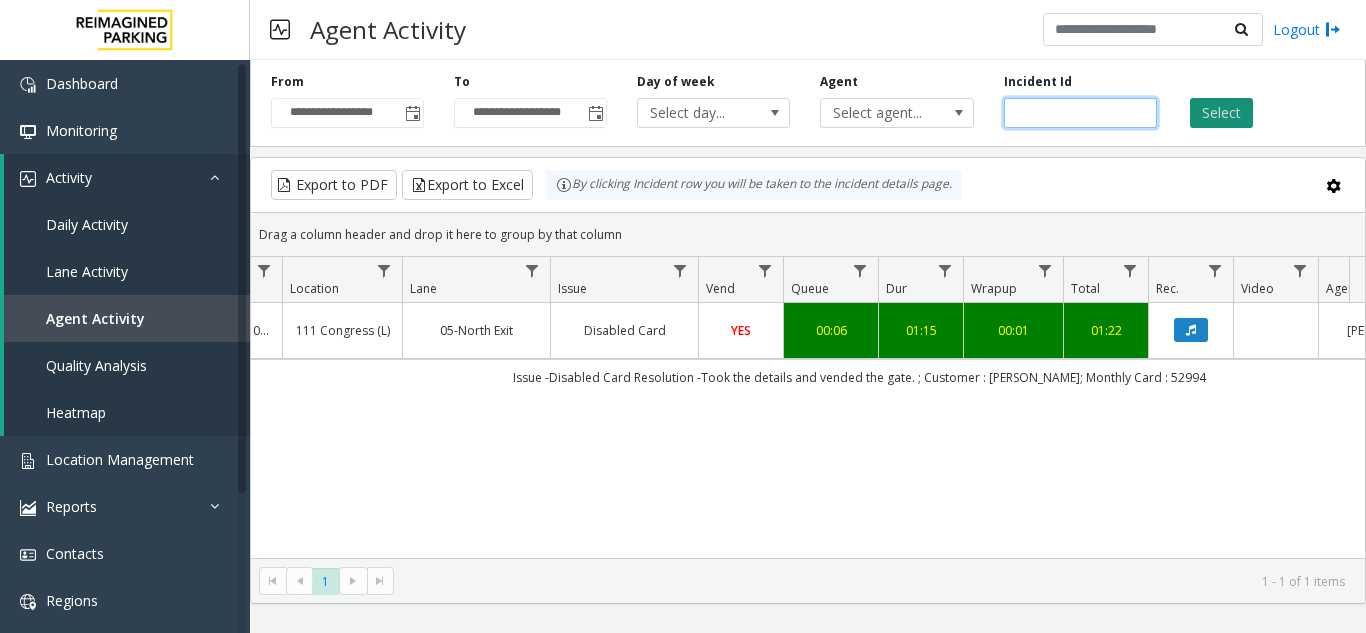 type on "*******" 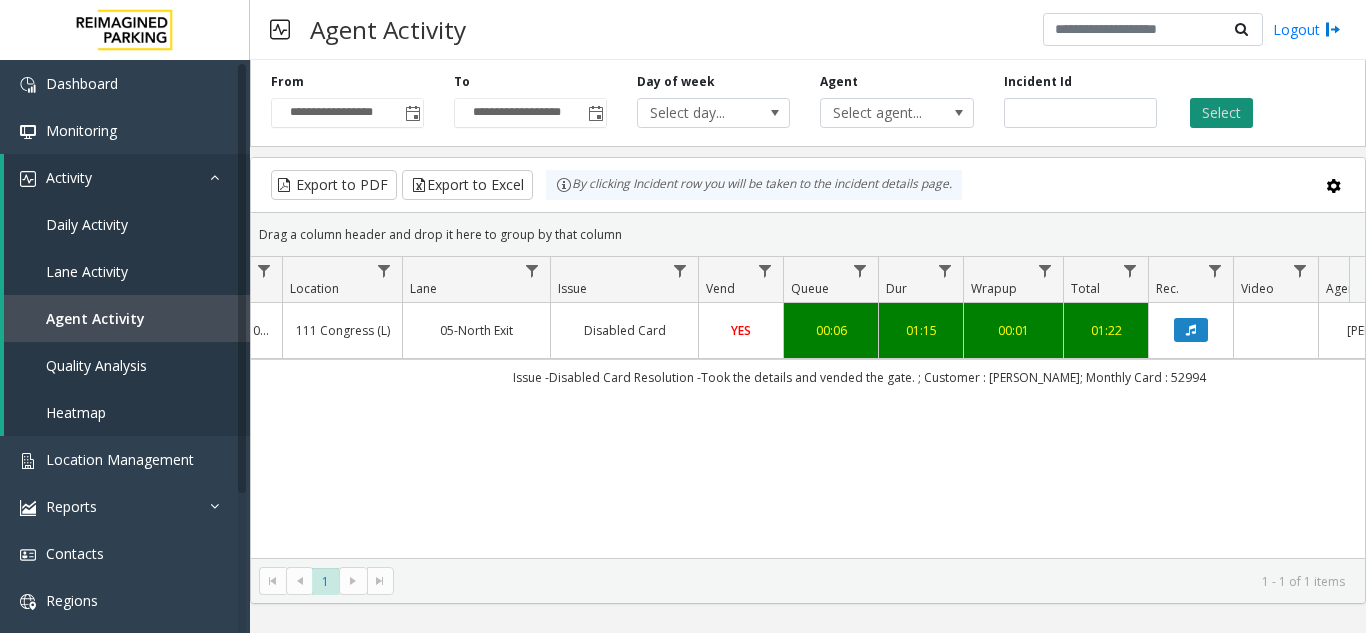 click on "Select" 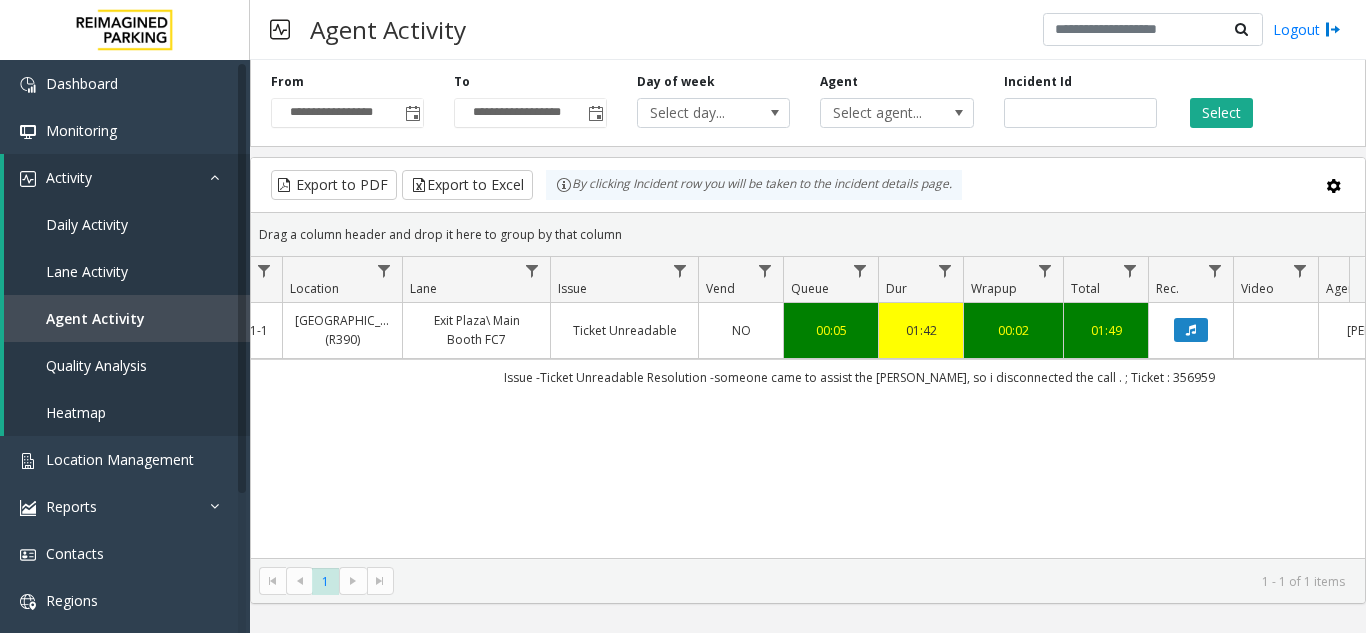 scroll, scrollTop: 0, scrollLeft: 0, axis: both 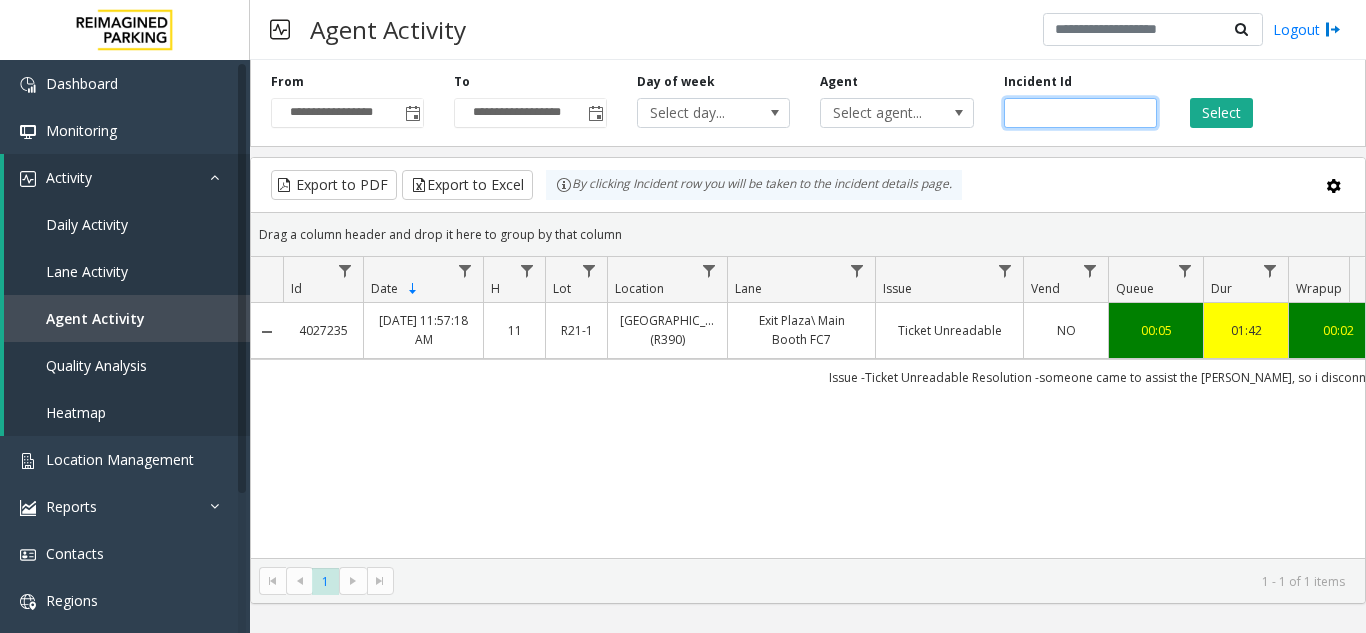 click on "*******" 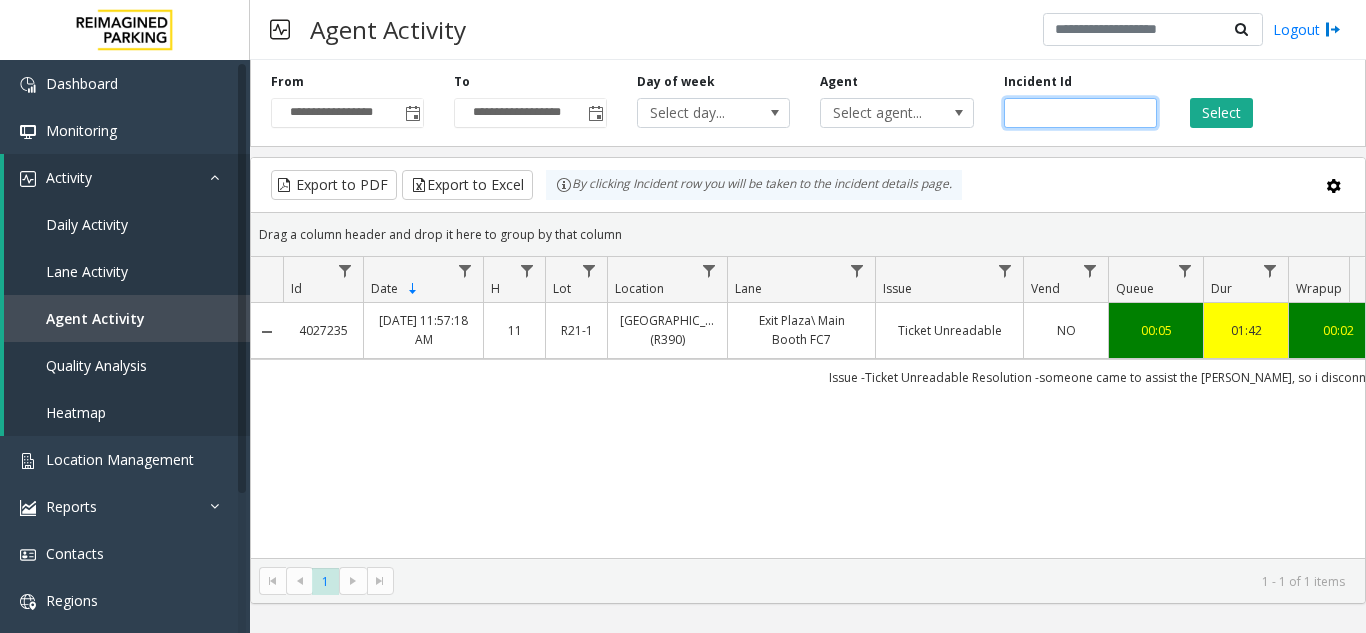click 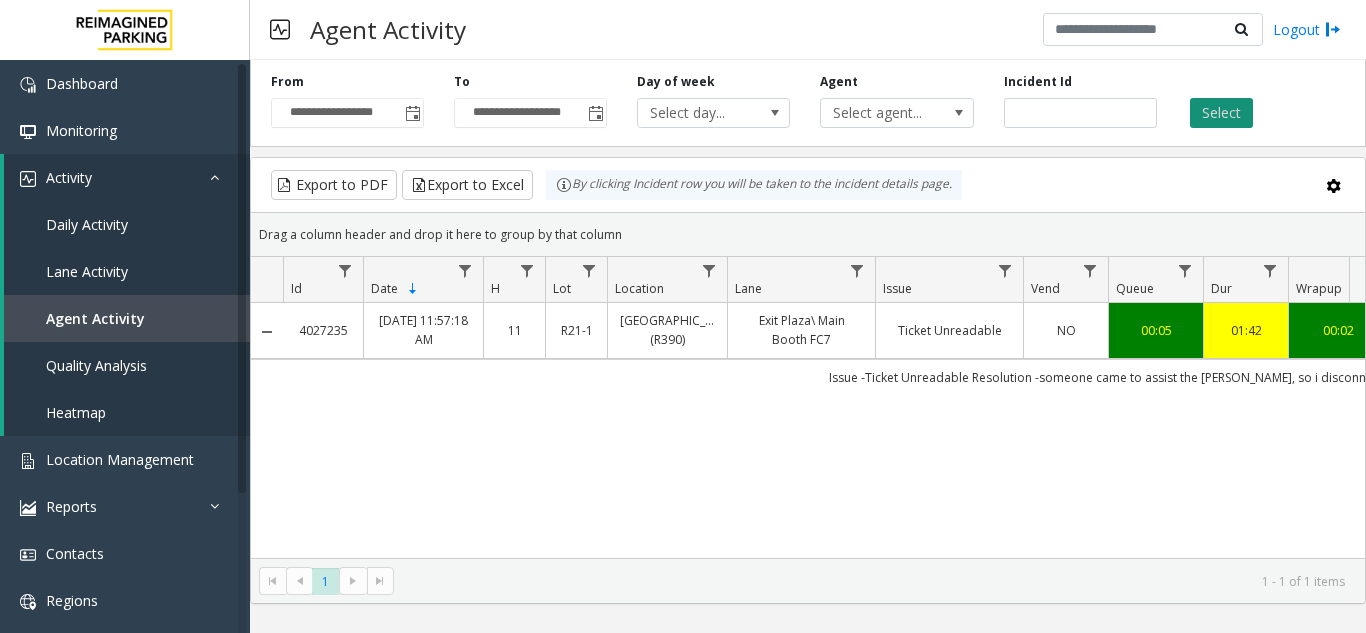 click on "Select" 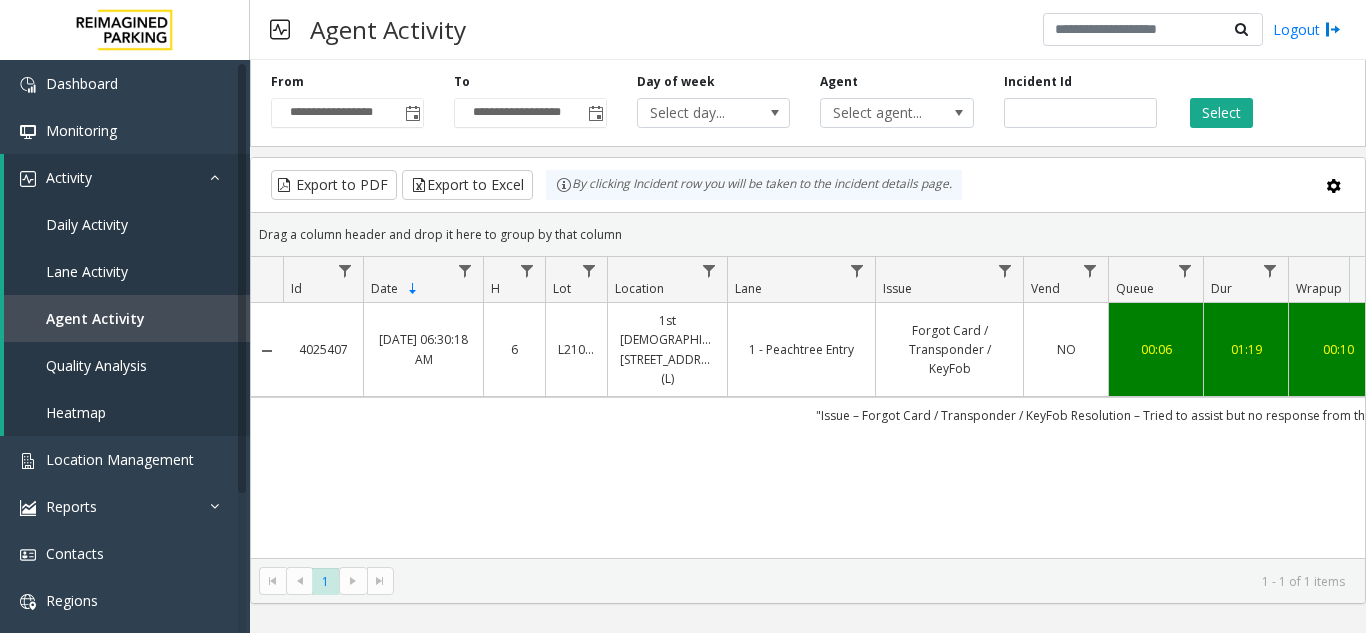 drag, startPoint x: 859, startPoint y: 546, endPoint x: 957, endPoint y: 559, distance: 98.85848 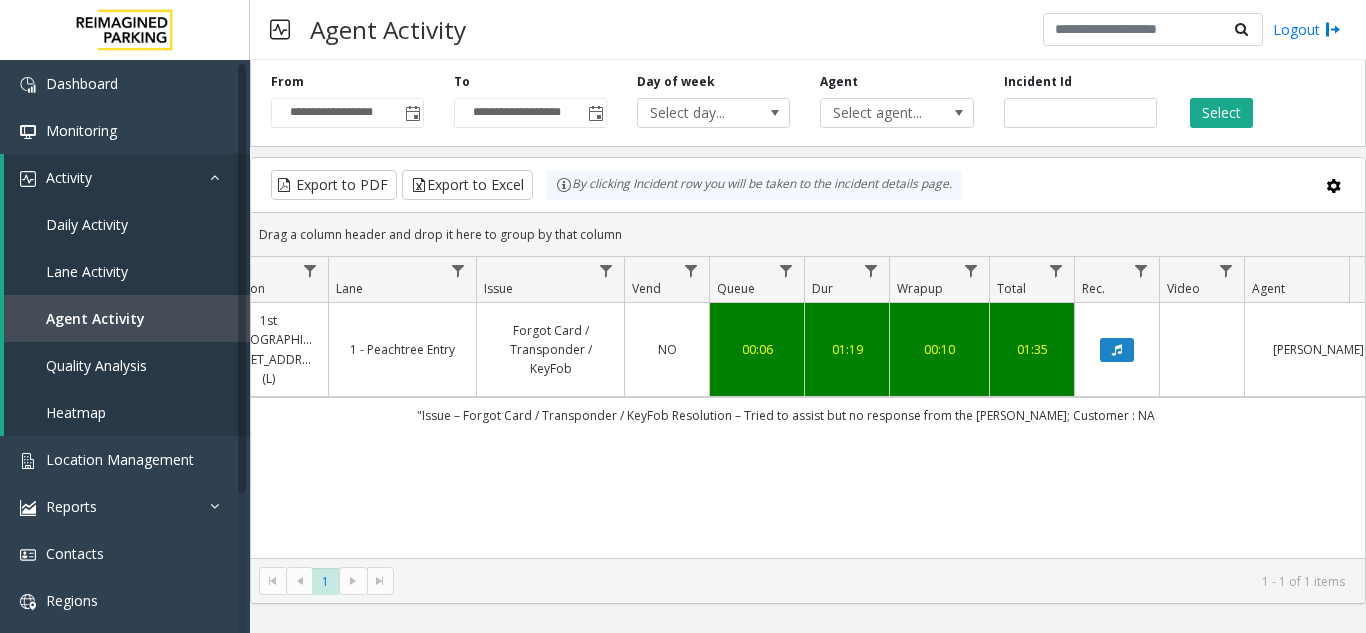 scroll, scrollTop: 0, scrollLeft: 458, axis: horizontal 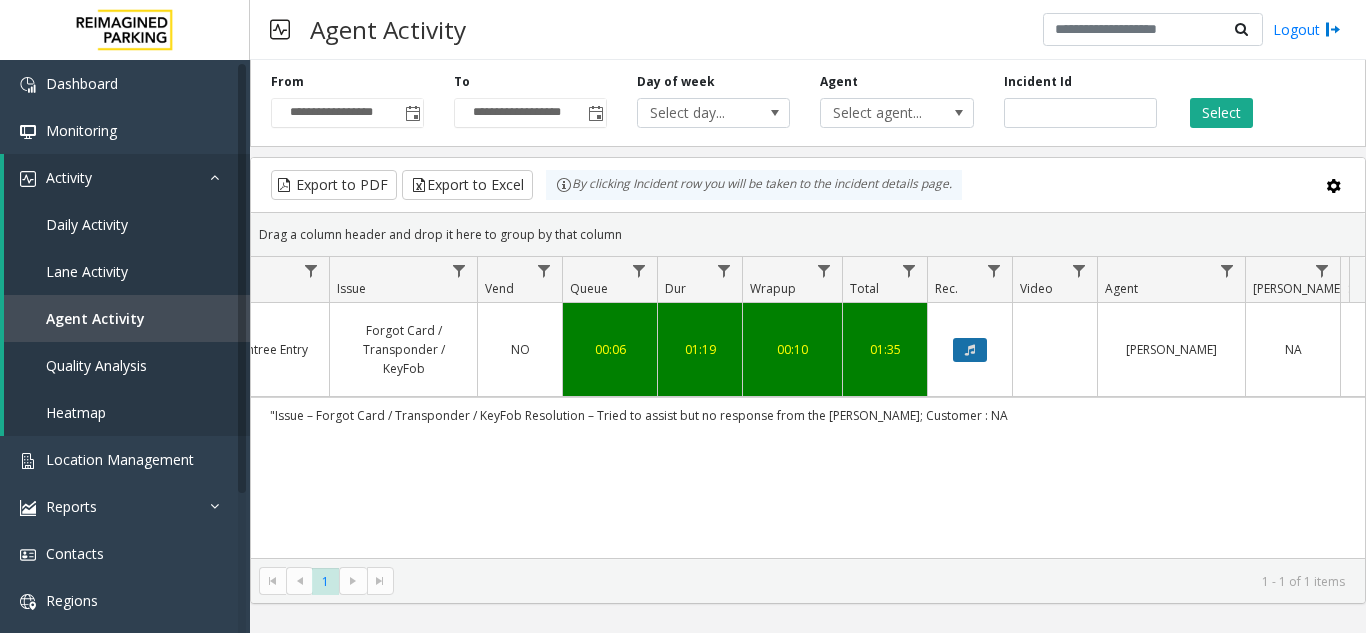 click 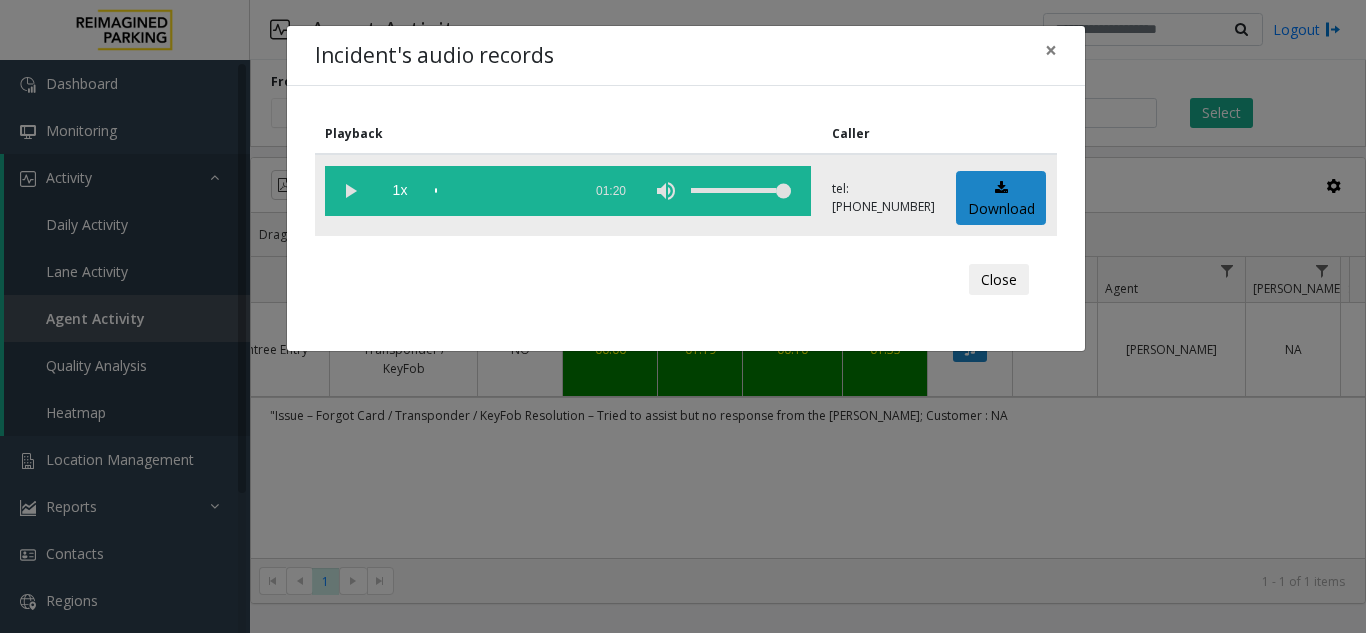 click 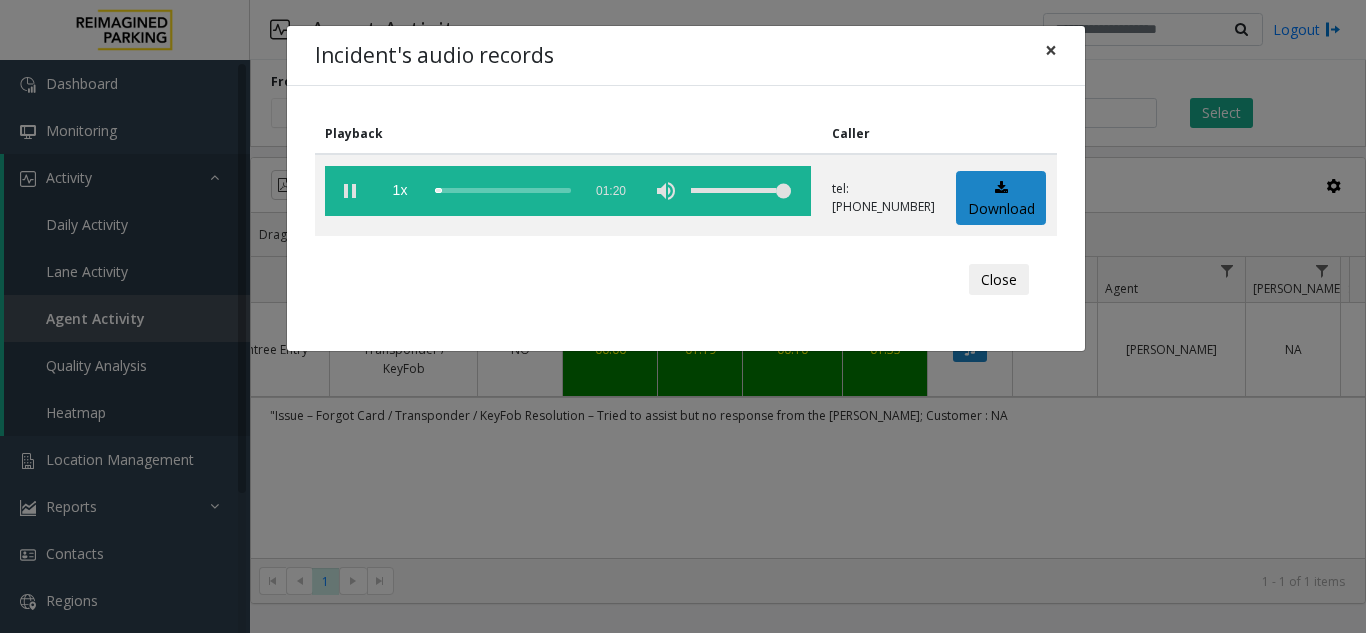 click on "×" 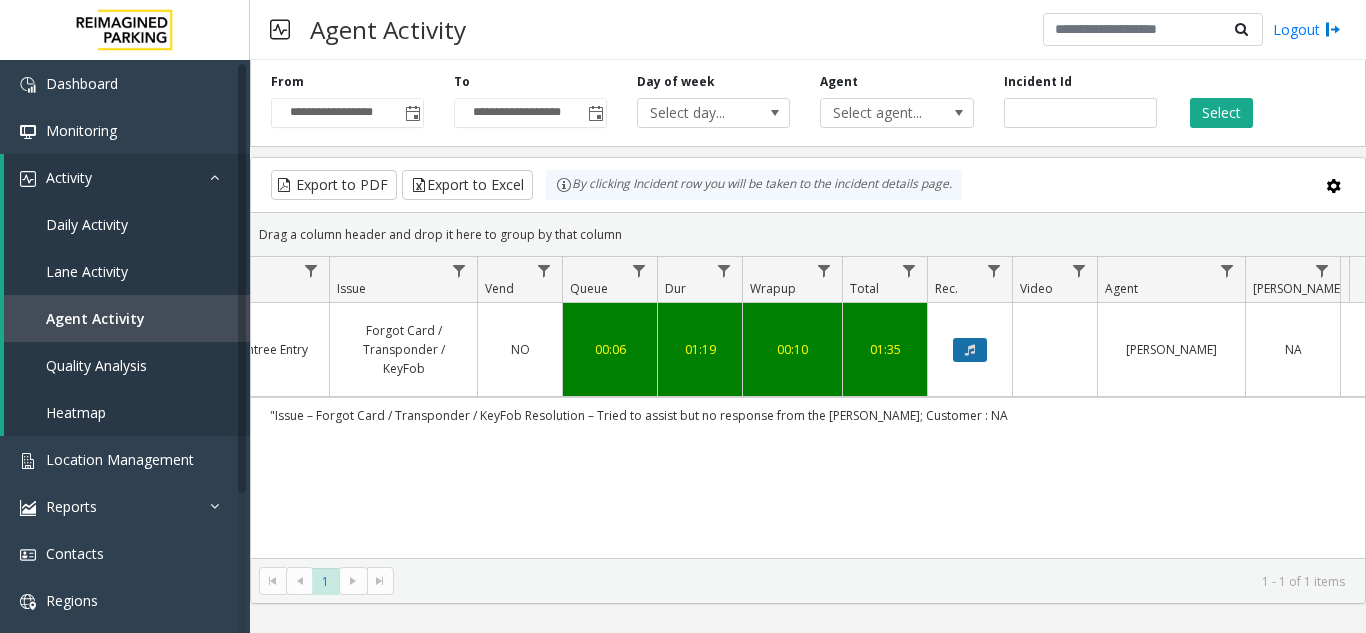 click 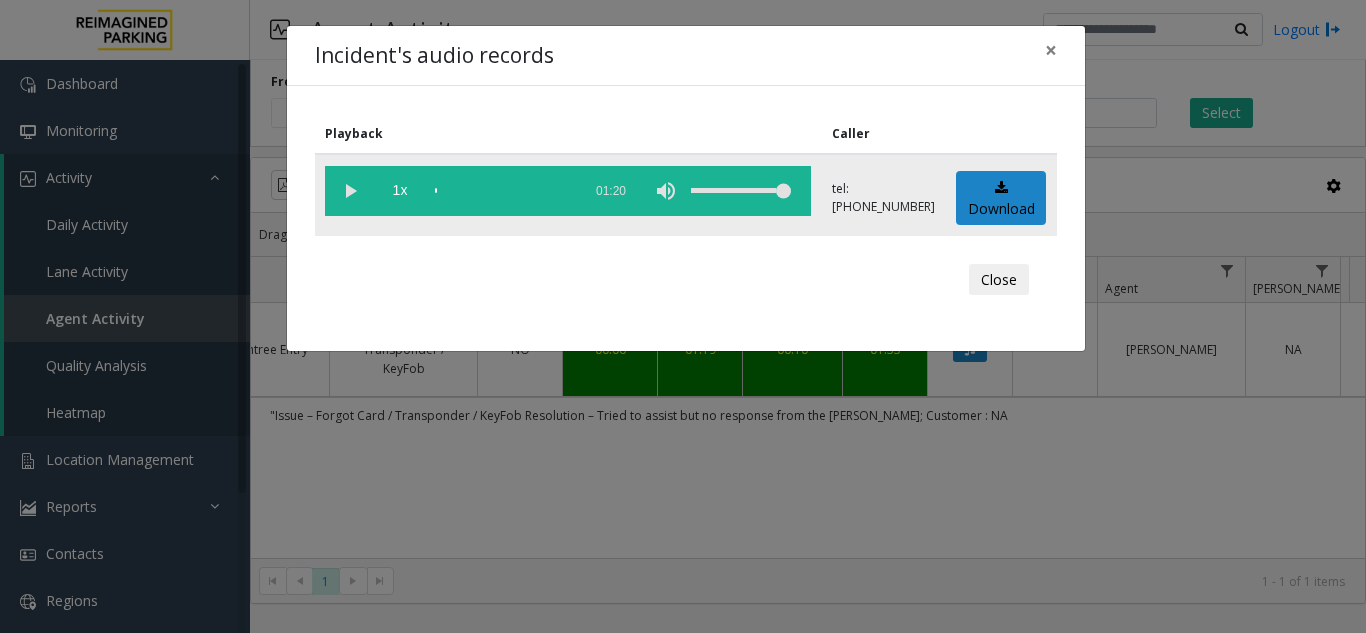 click 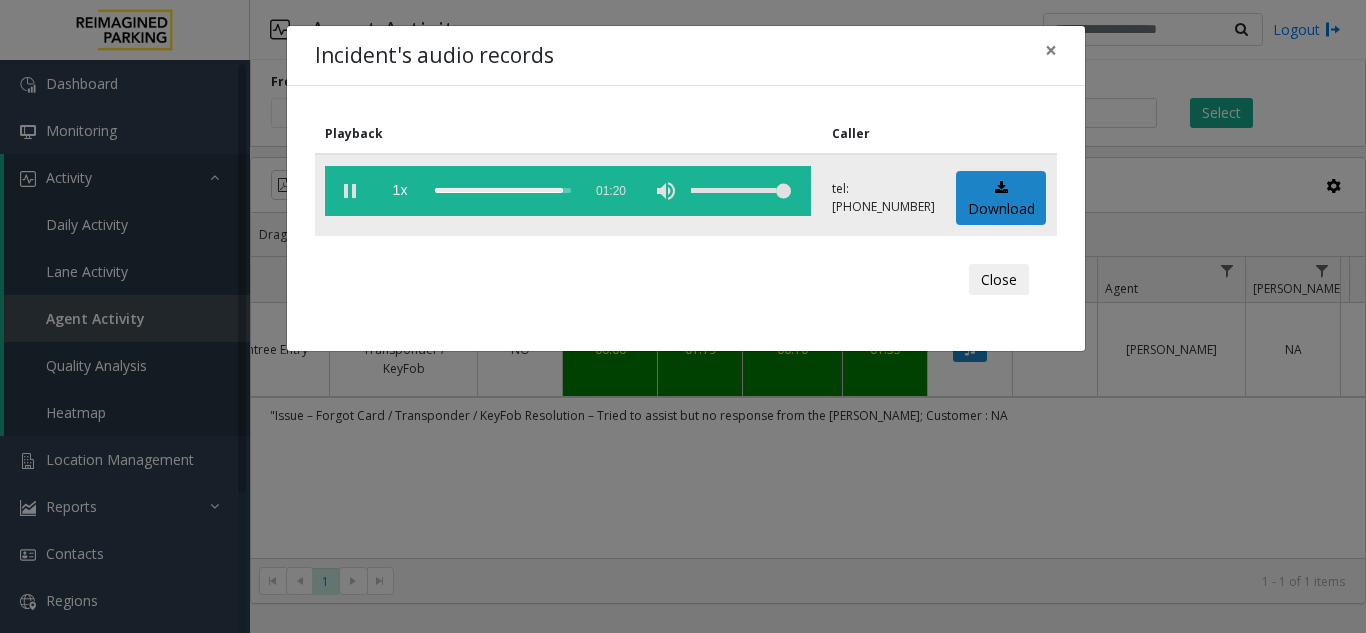 click 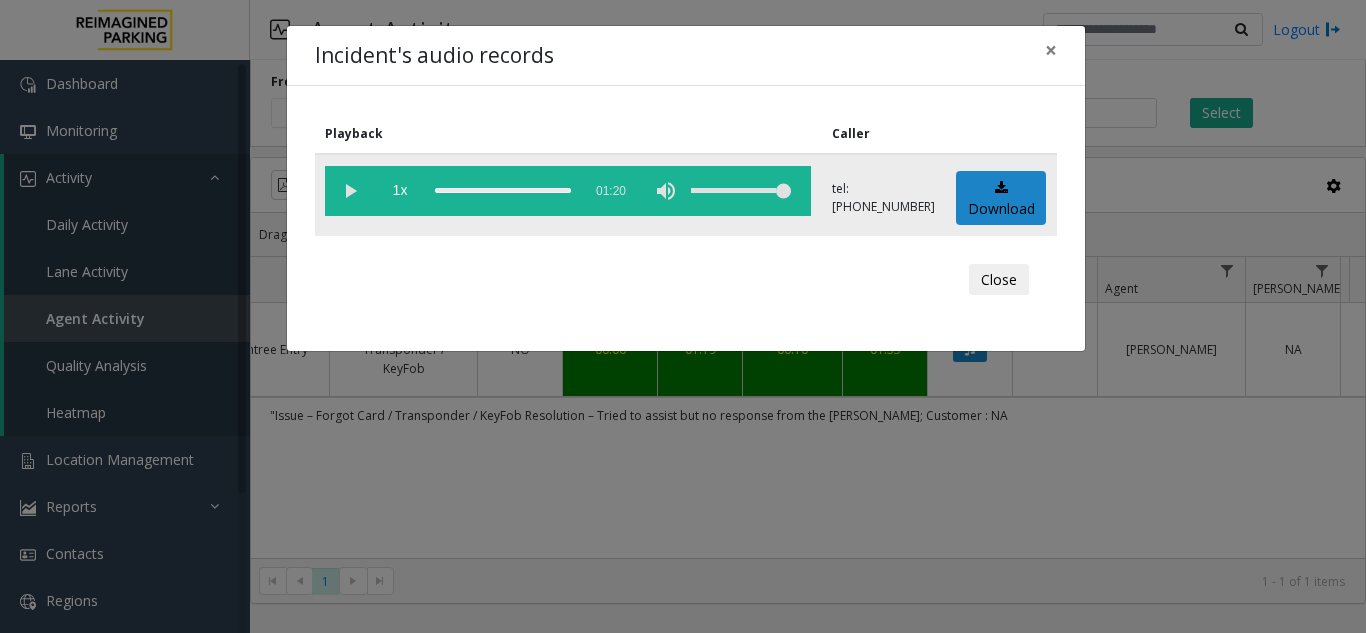 click 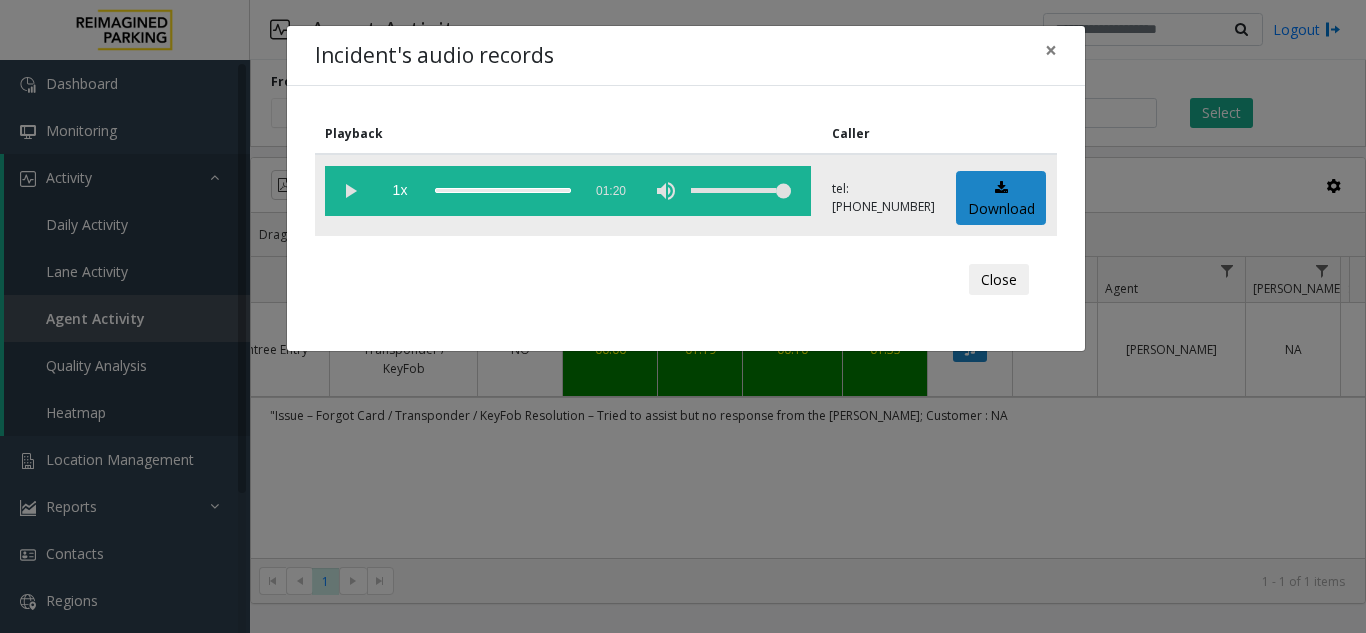 click 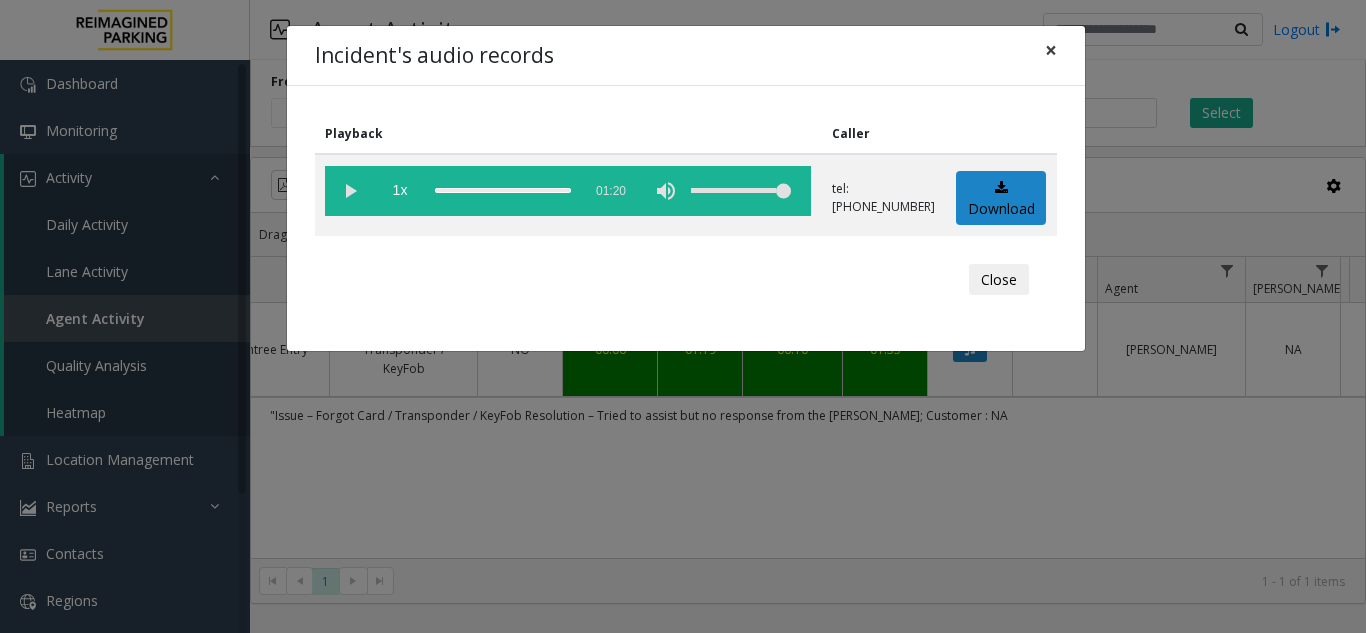 drag, startPoint x: 1051, startPoint y: 47, endPoint x: 1046, endPoint y: 61, distance: 14.866069 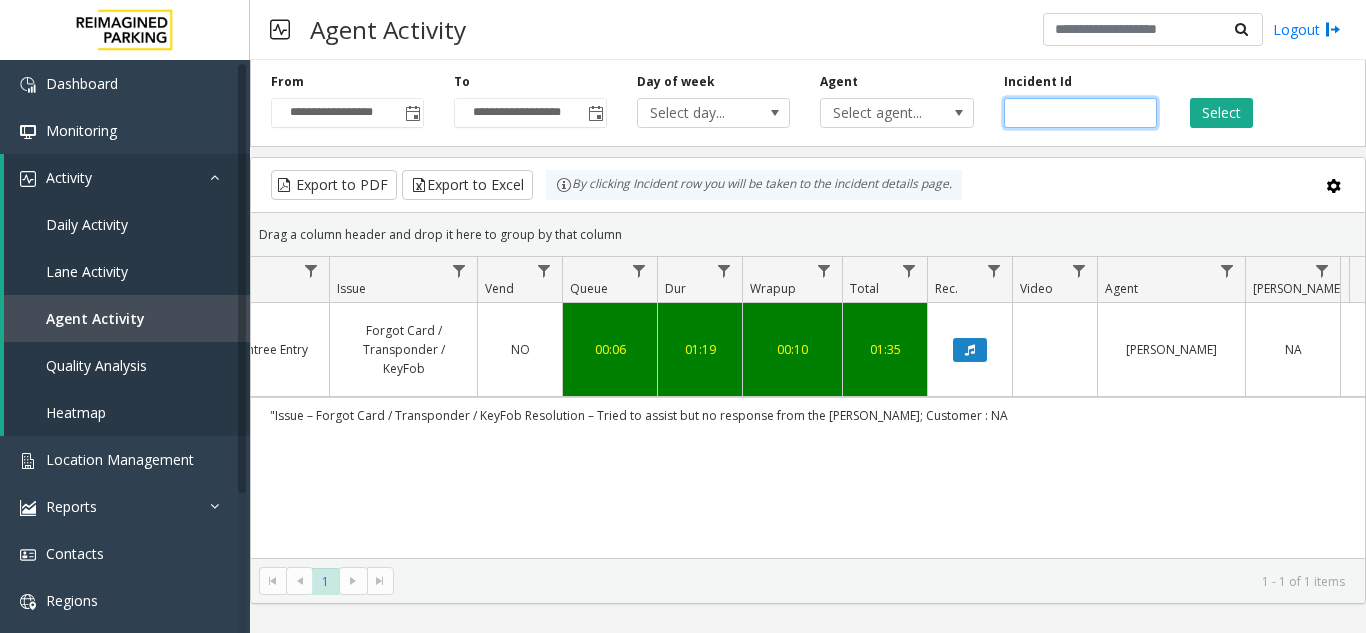 click on "*******" 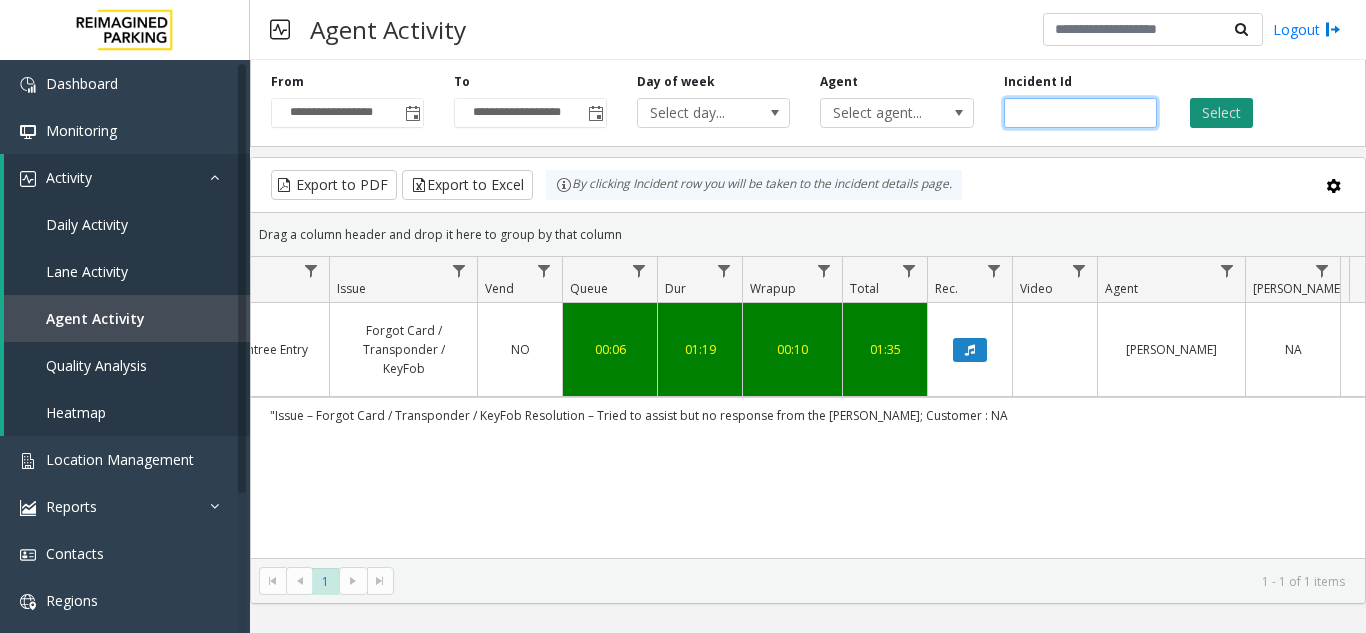 type on "*******" 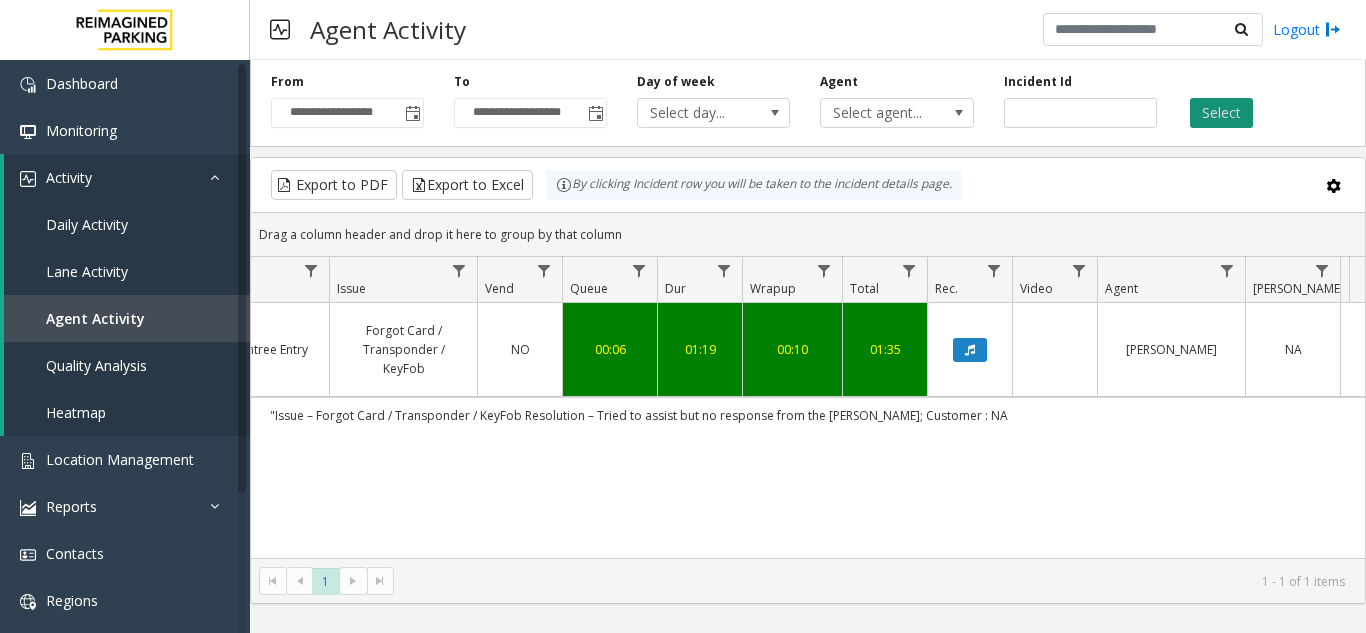 click on "Select" 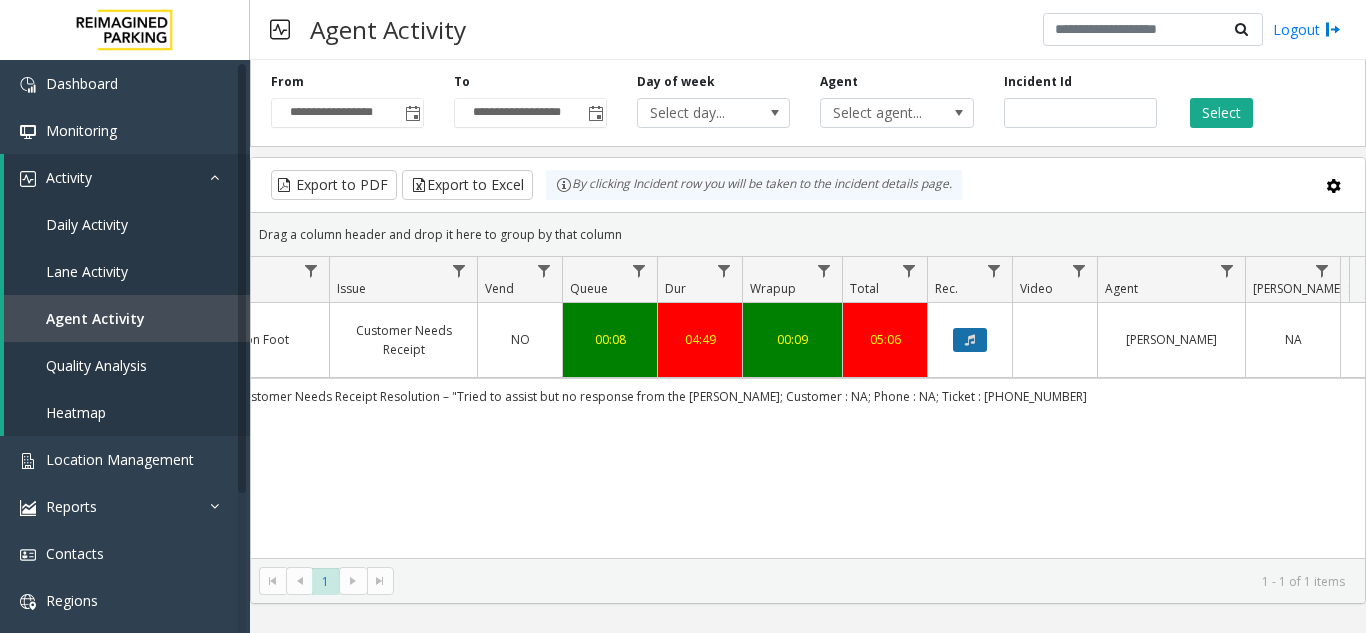 click 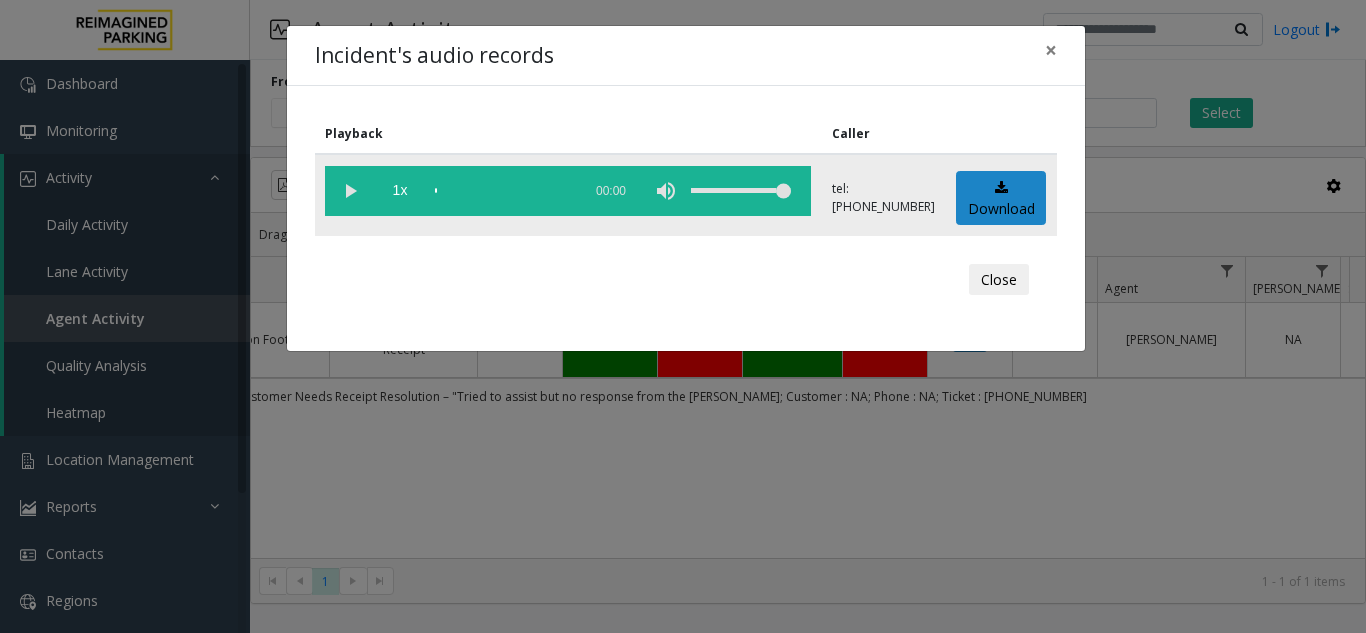 click 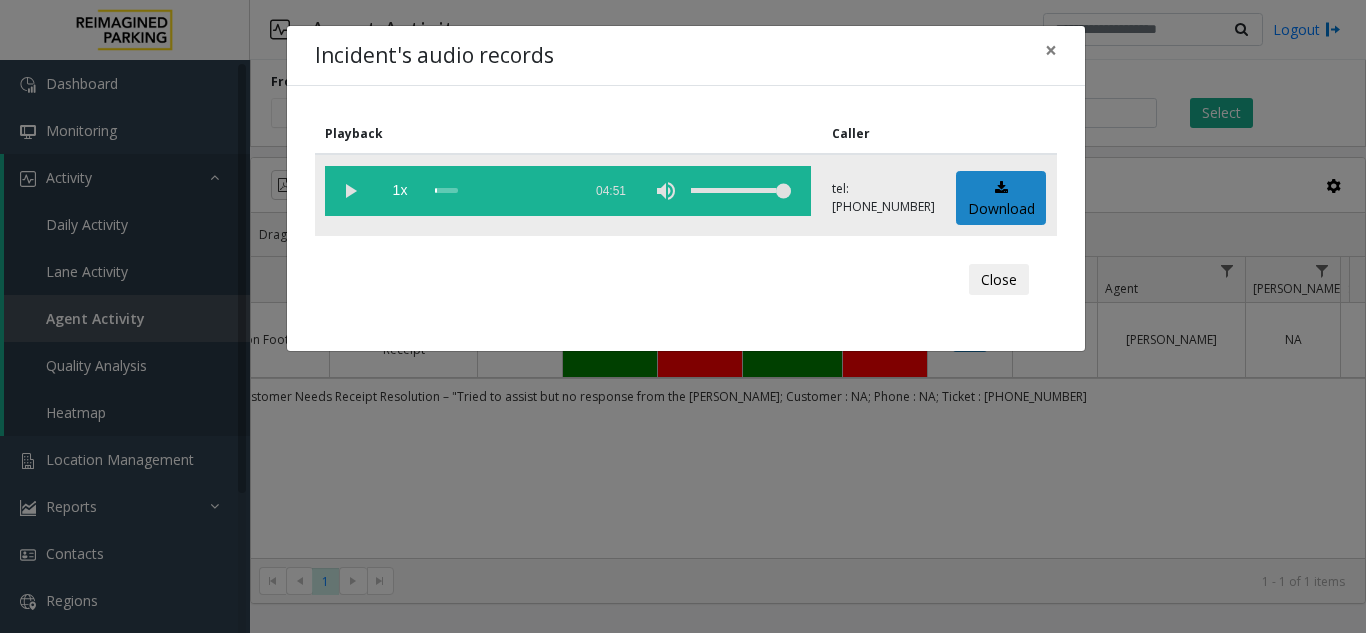 click 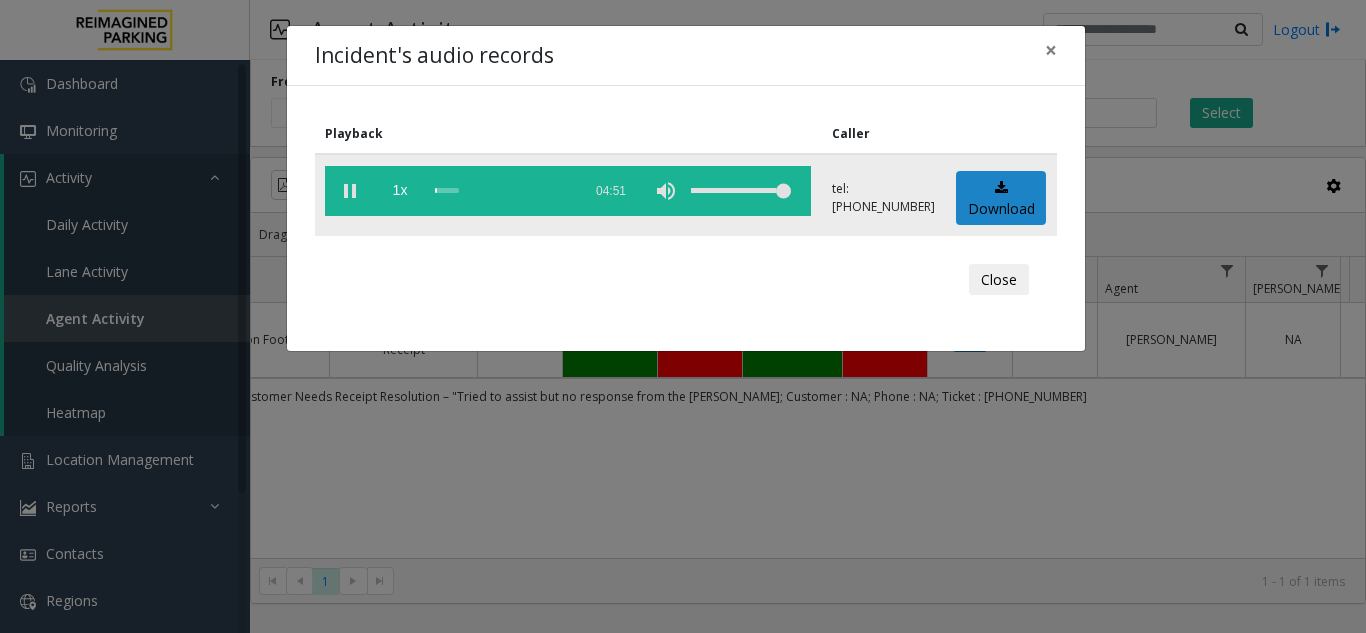 click 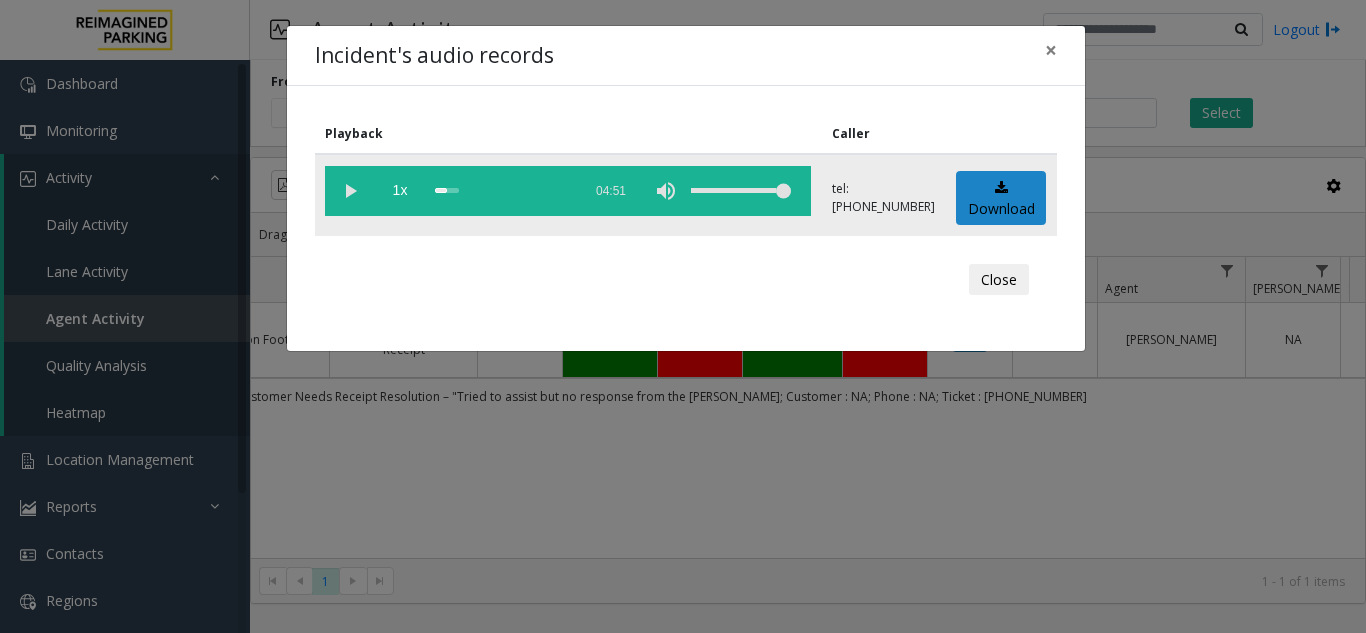 click 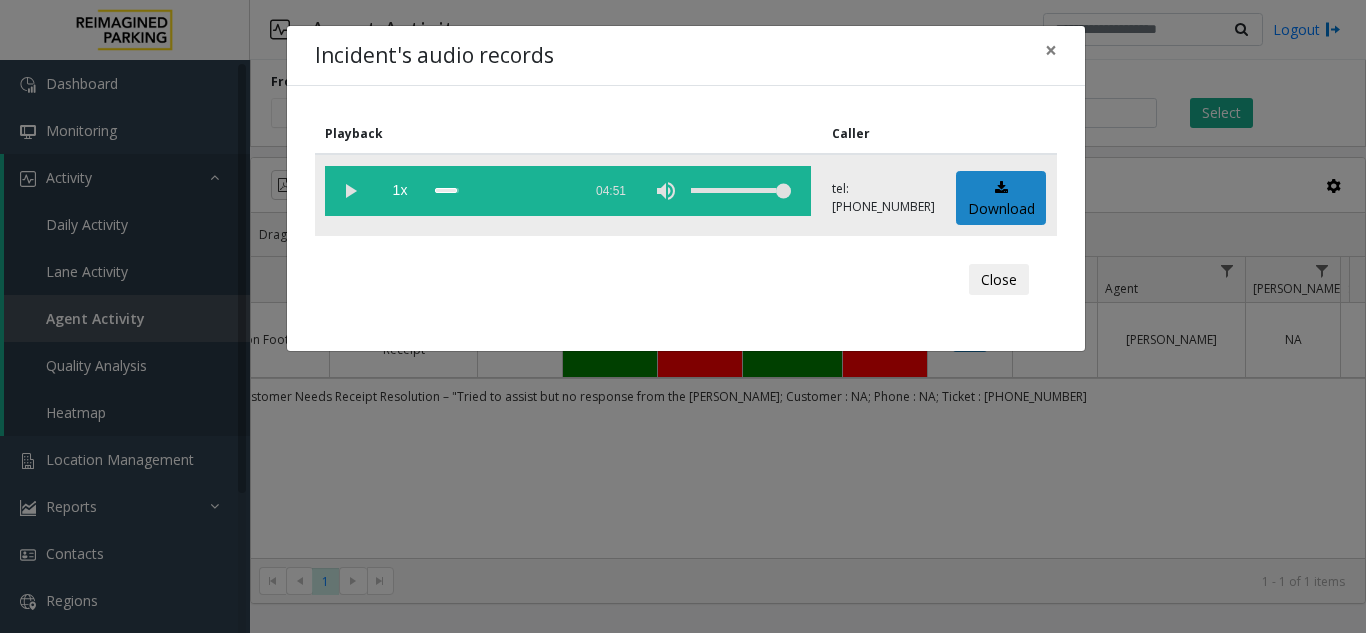 click 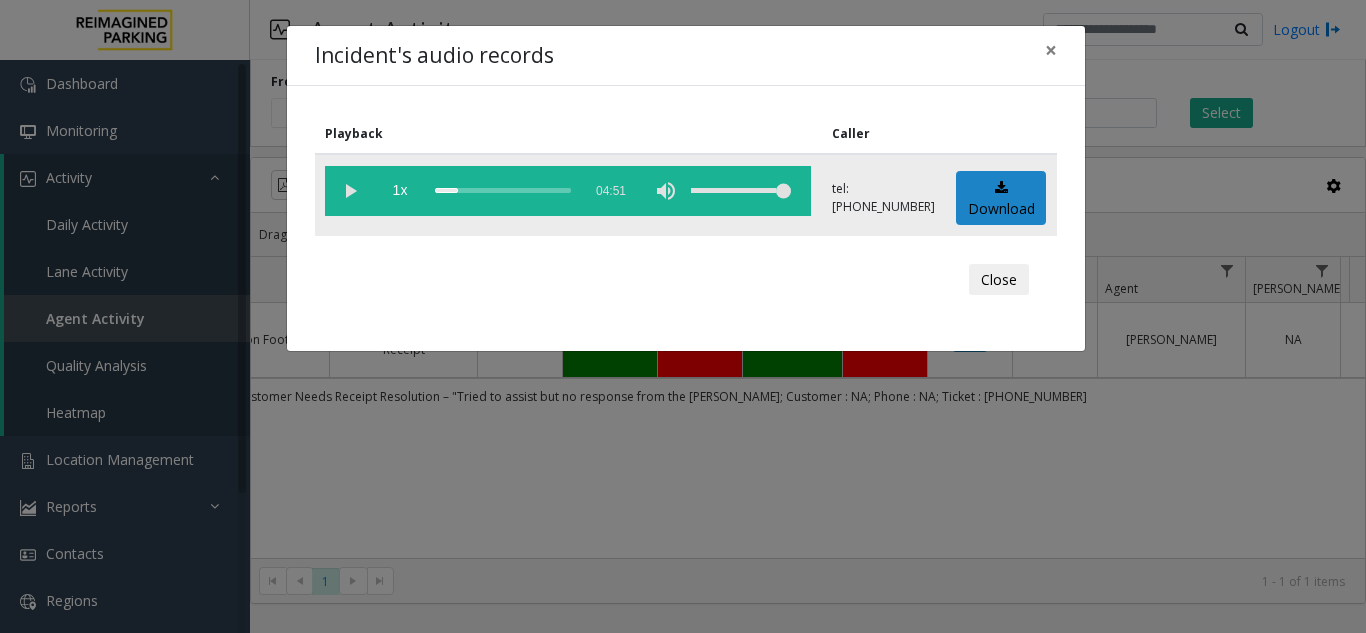 click 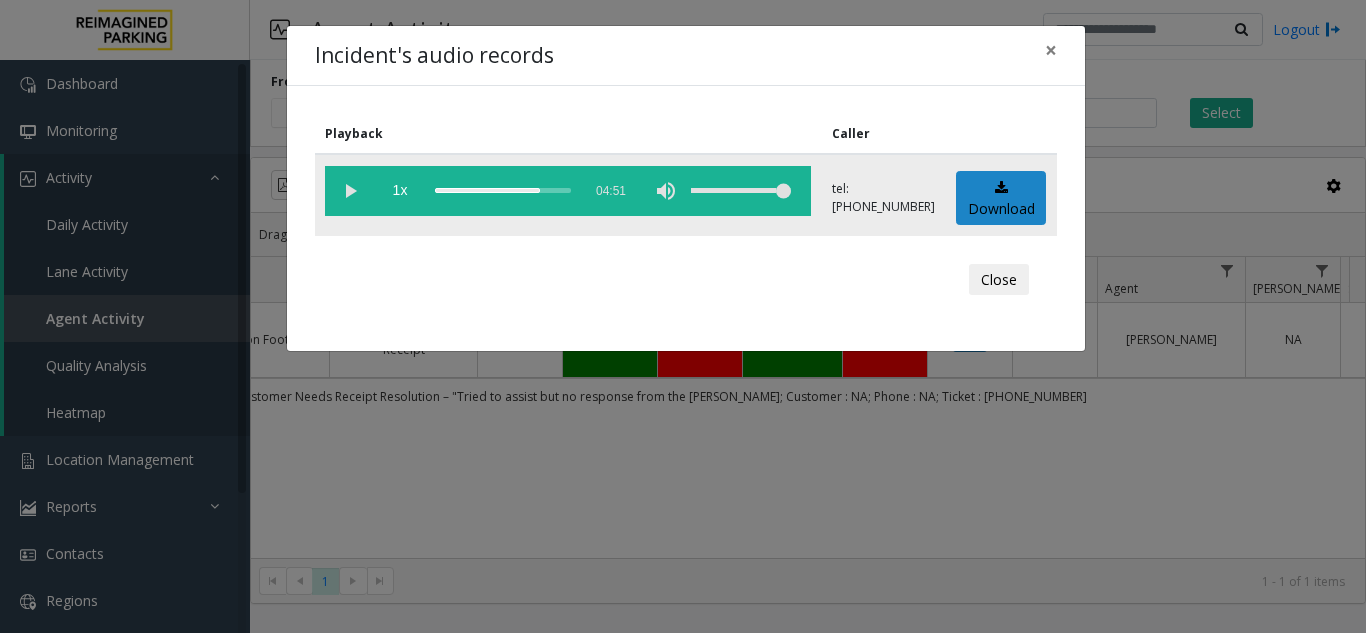 click 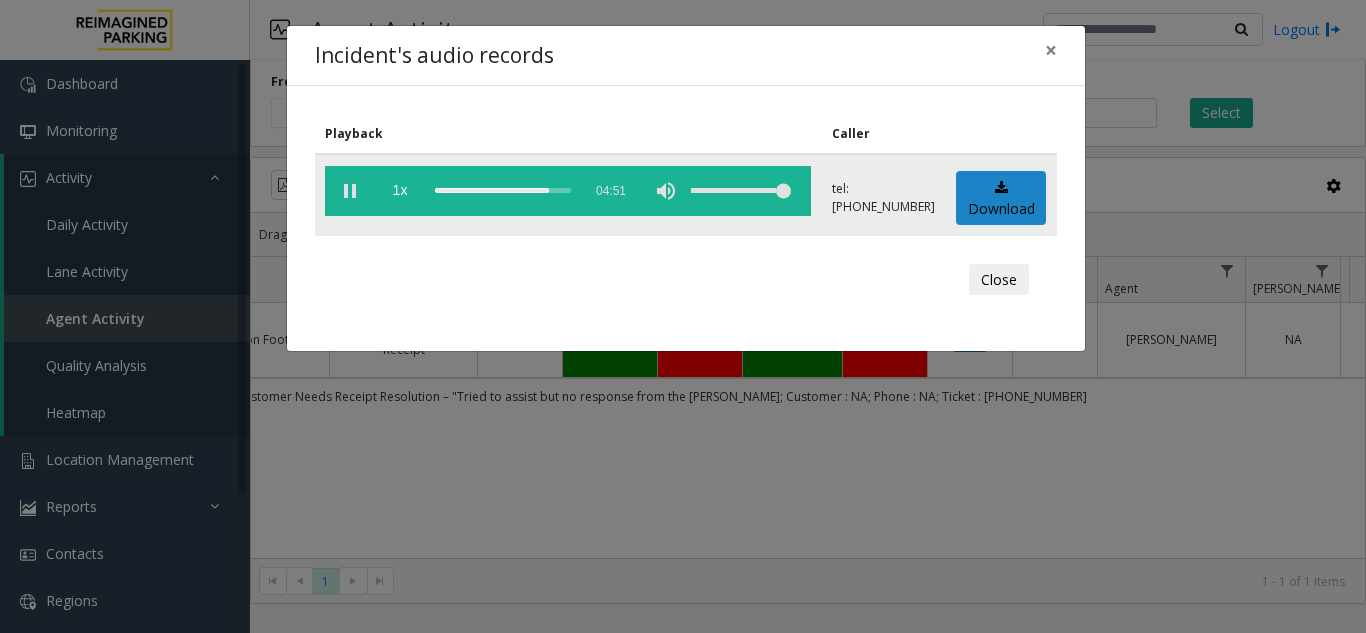 click 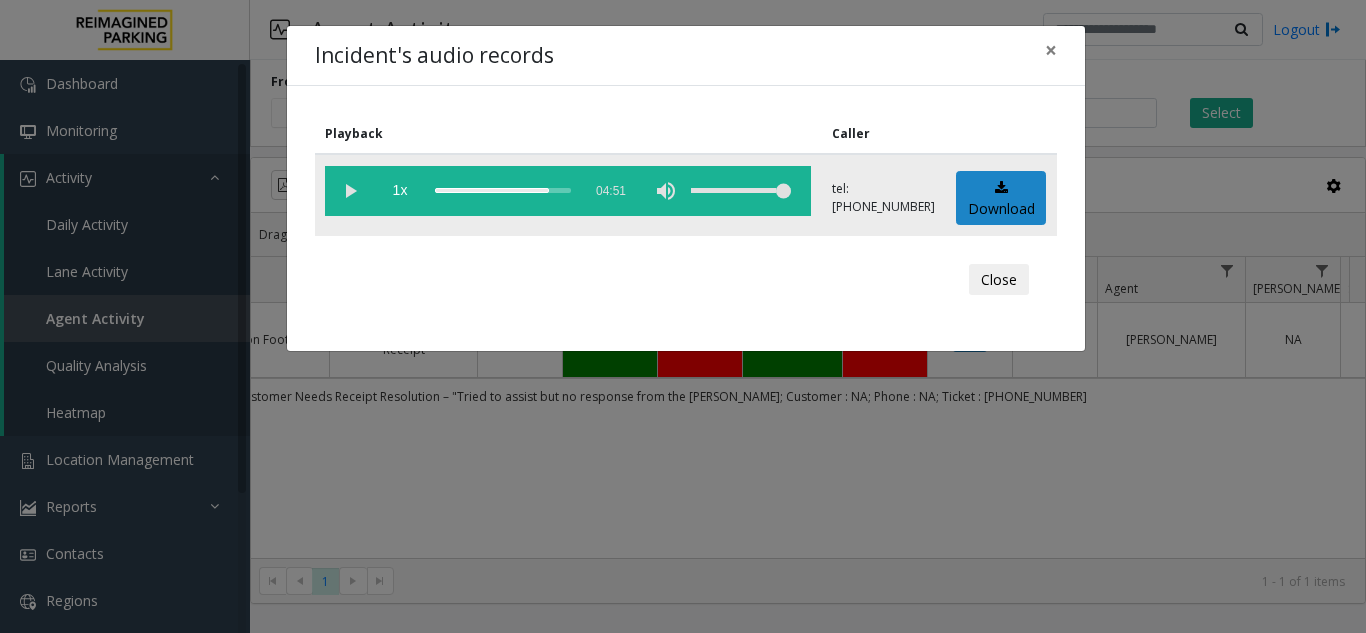click 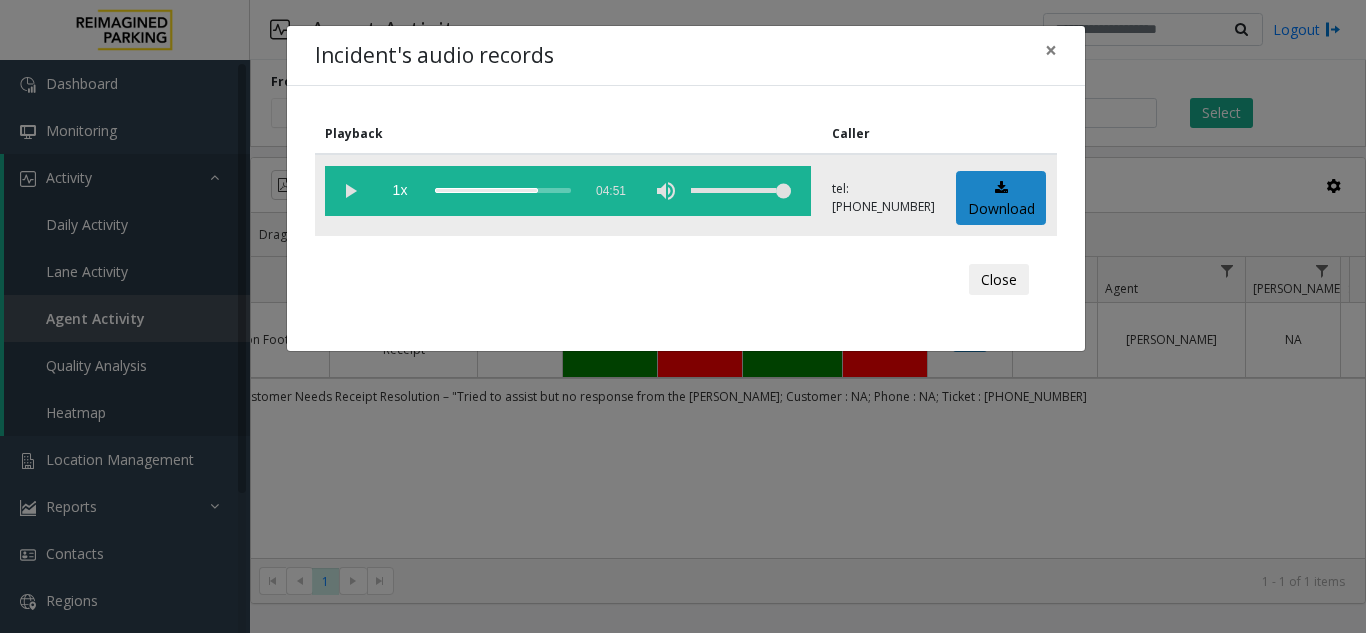 click 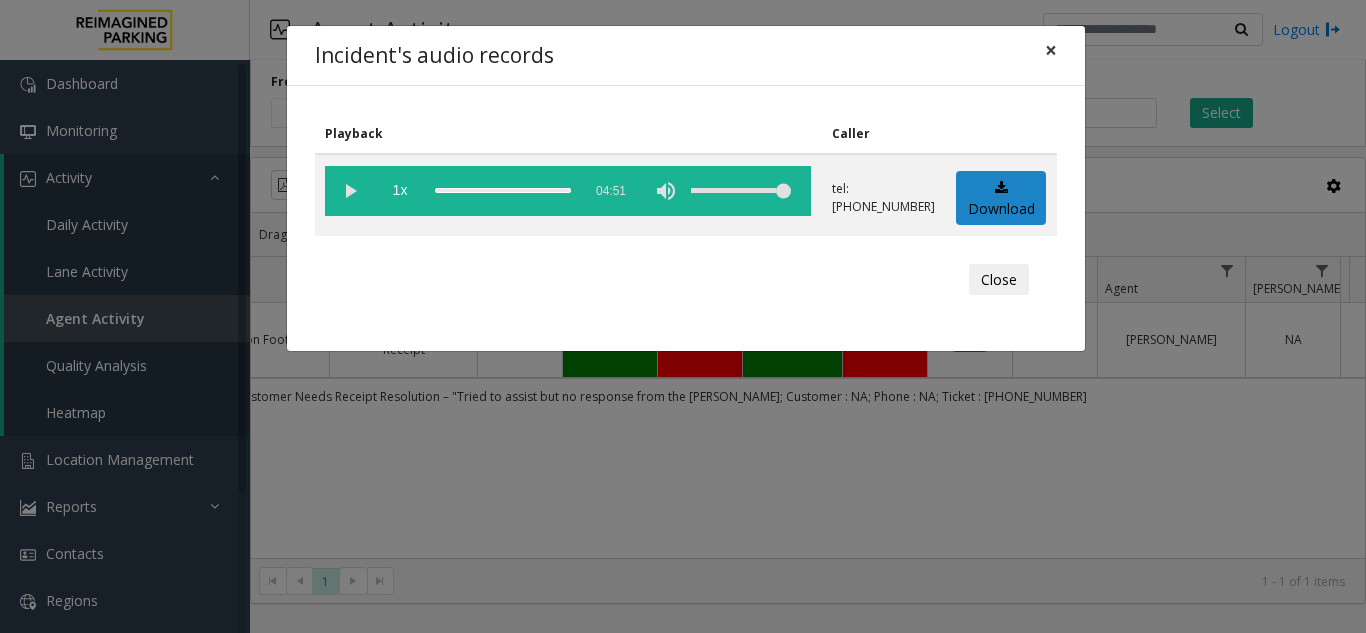 click on "×" 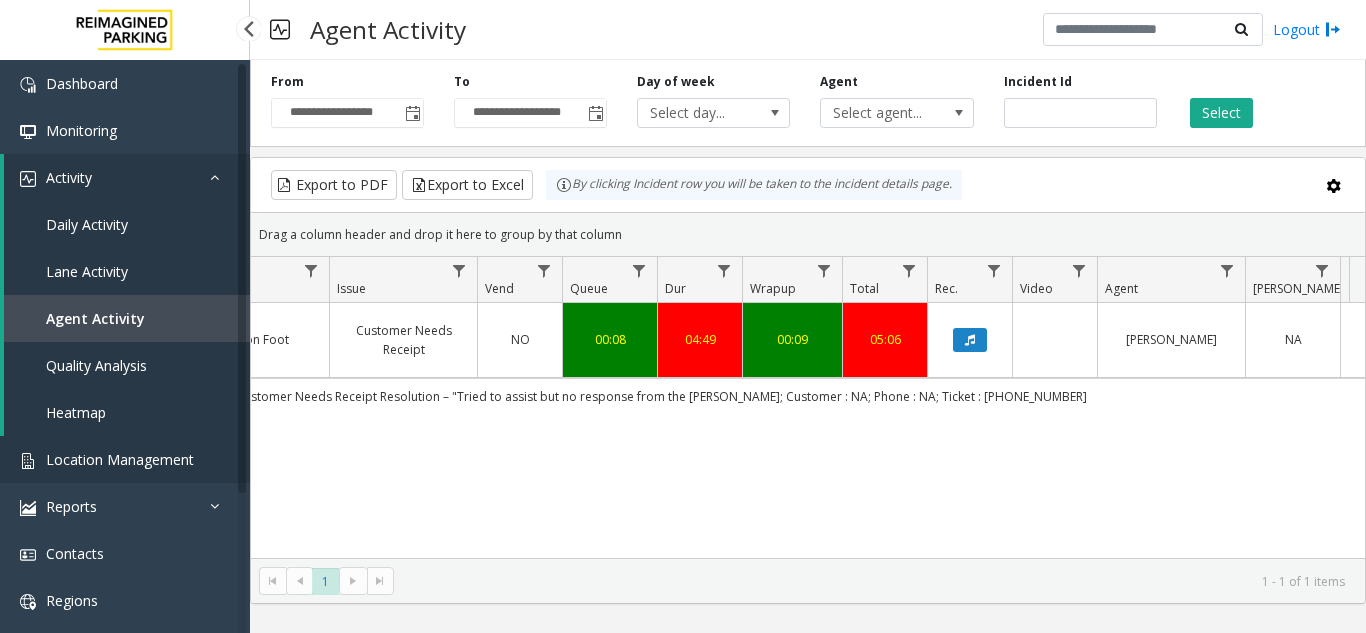 click on "Location Management" at bounding box center (120, 459) 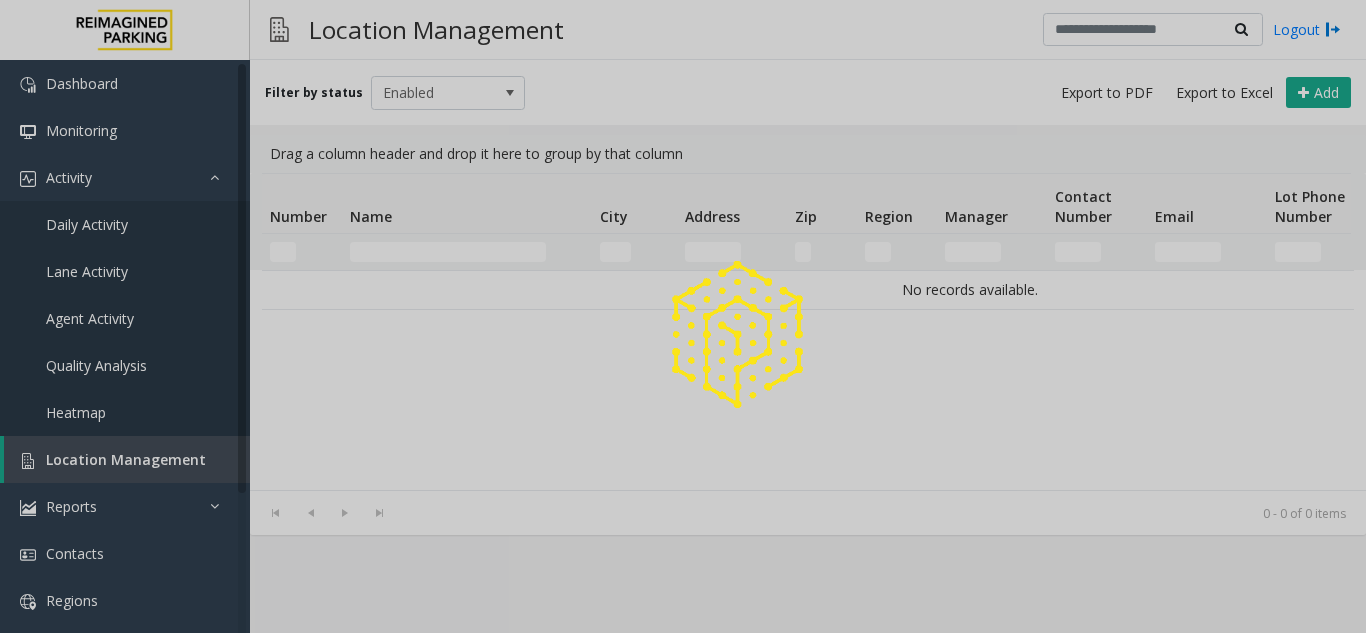 click 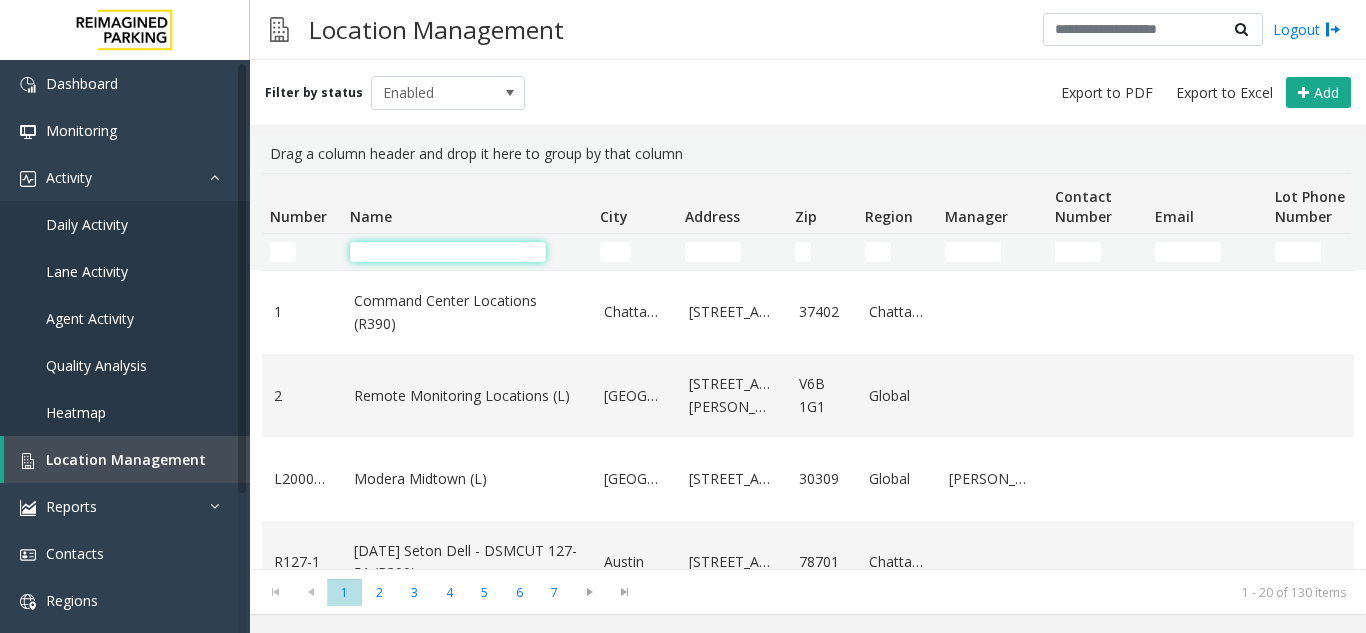 click 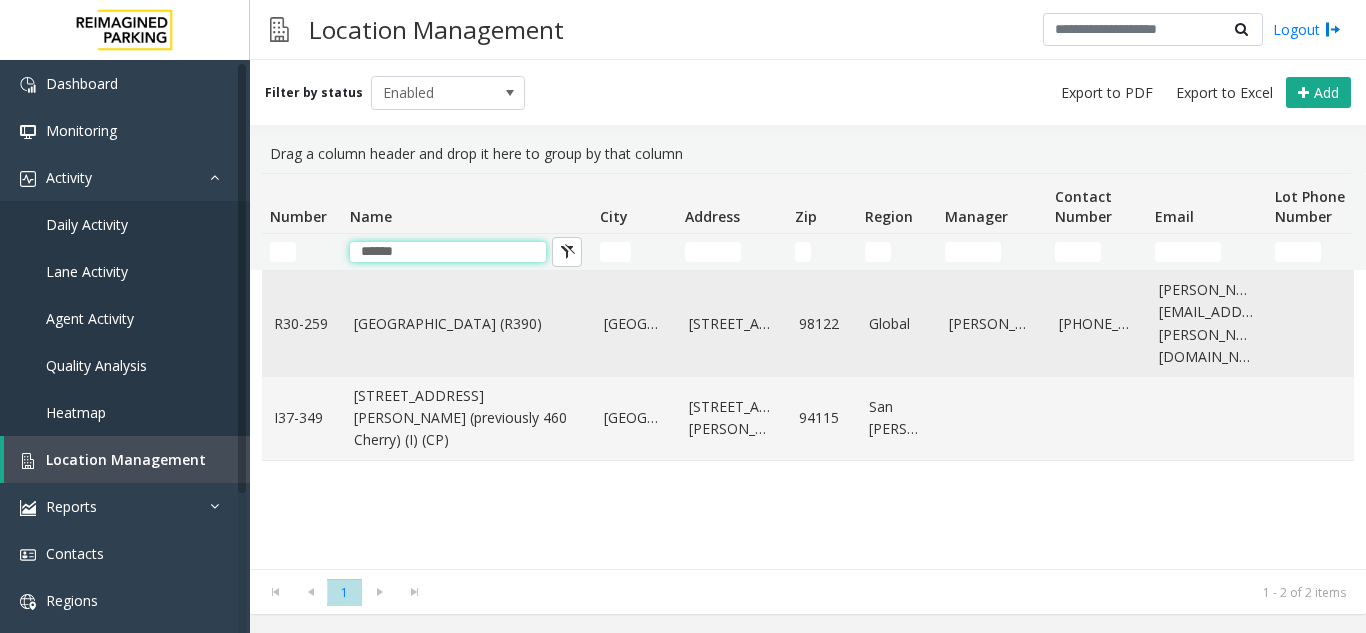 type on "******" 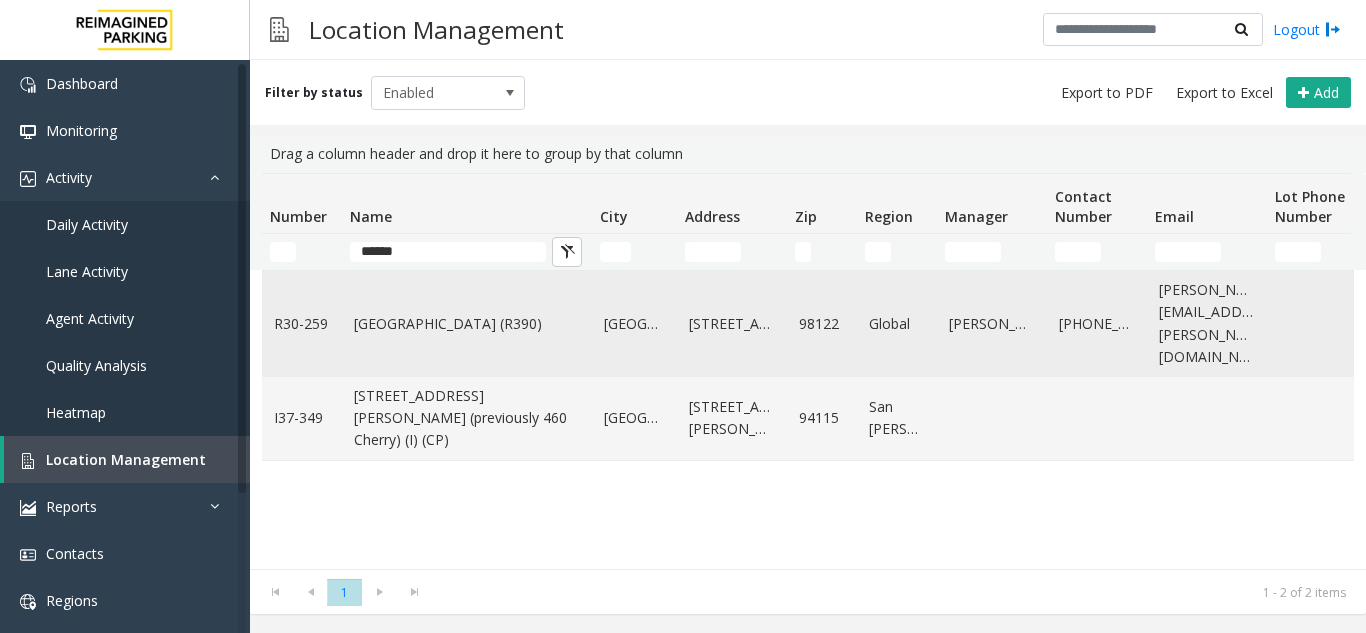click on "[GEOGRAPHIC_DATA] (R390)" 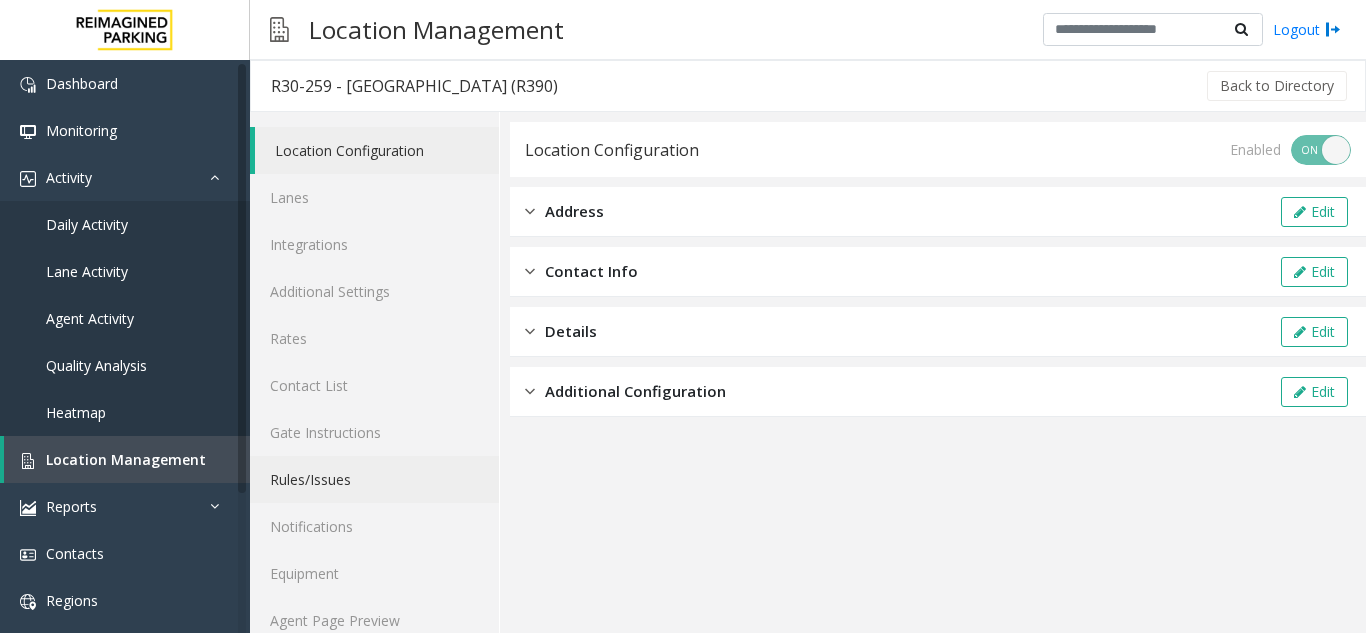 scroll, scrollTop: 26, scrollLeft: 0, axis: vertical 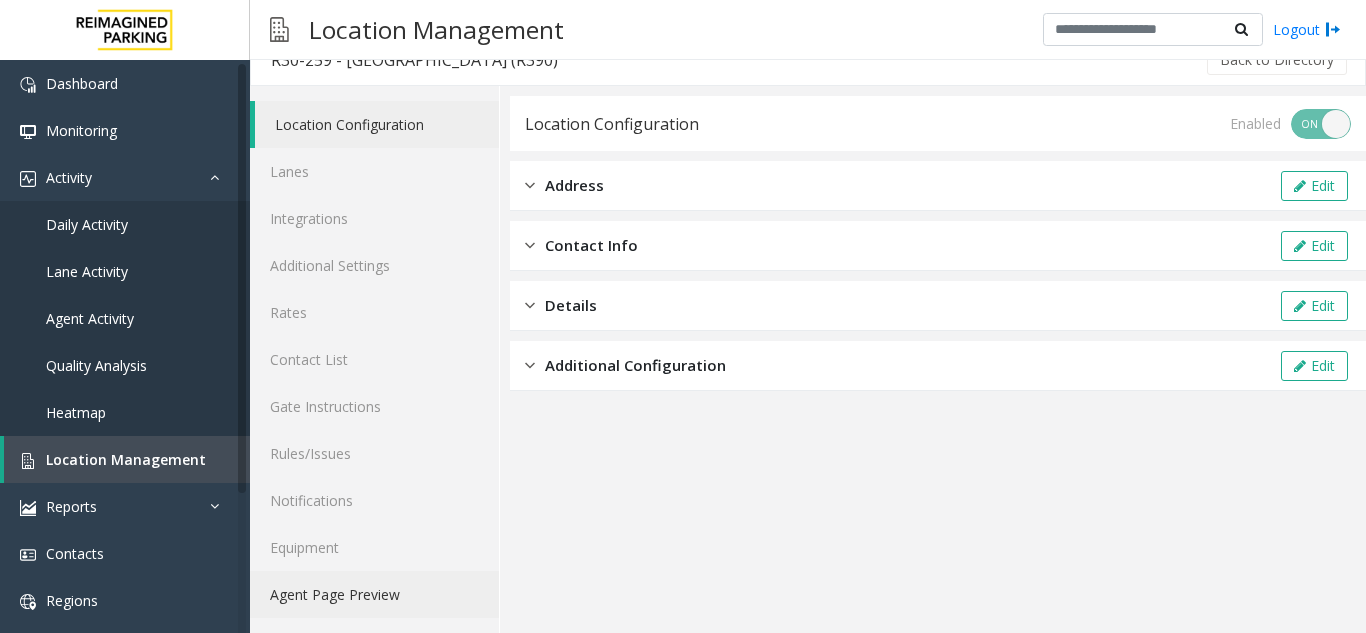 click on "Agent Page Preview" 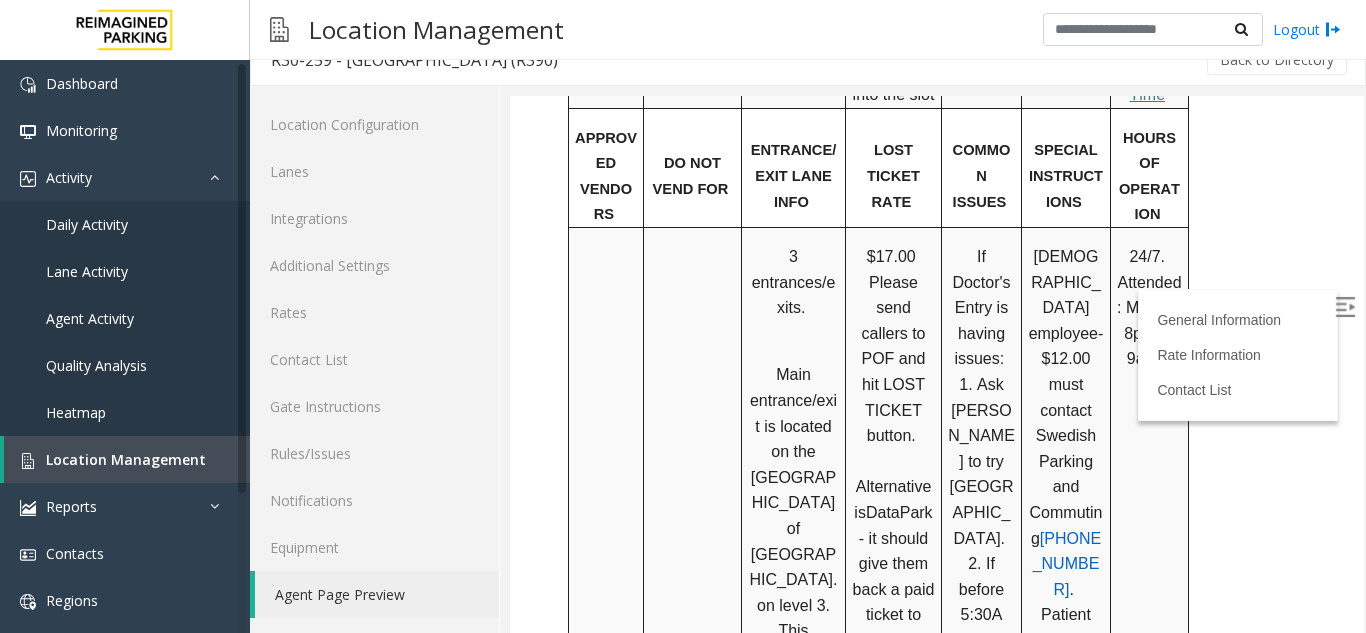 scroll, scrollTop: 1600, scrollLeft: 0, axis: vertical 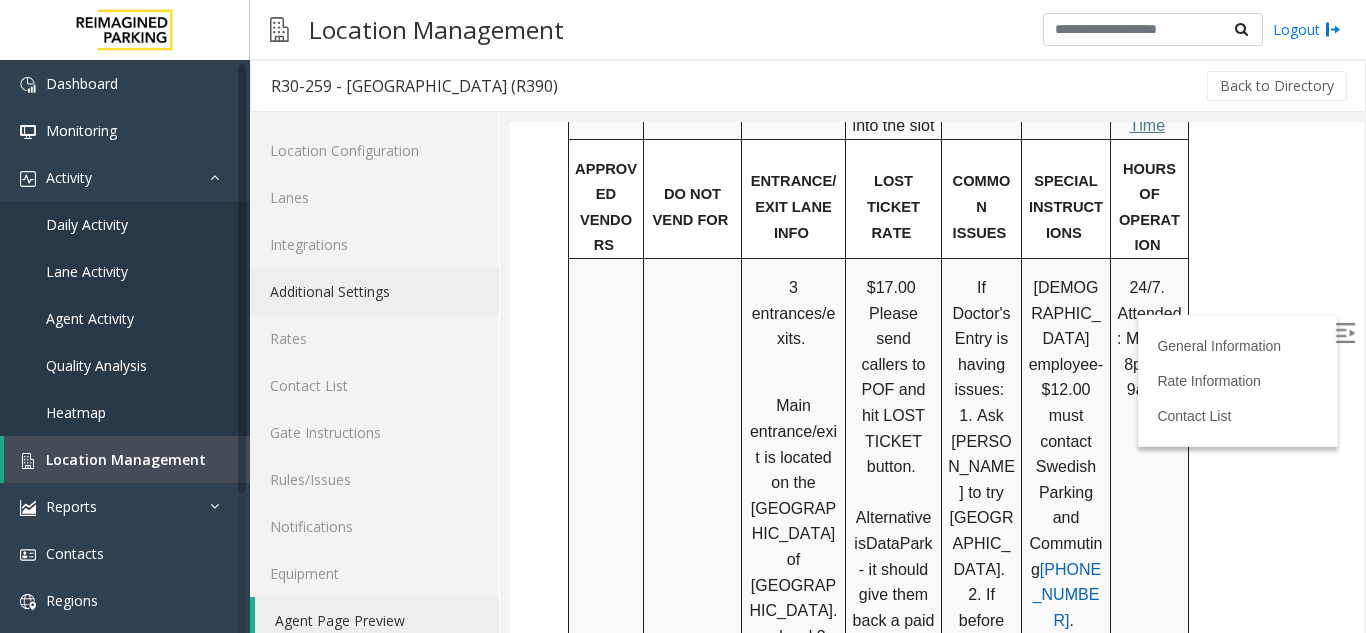 click on "Additional Settings" 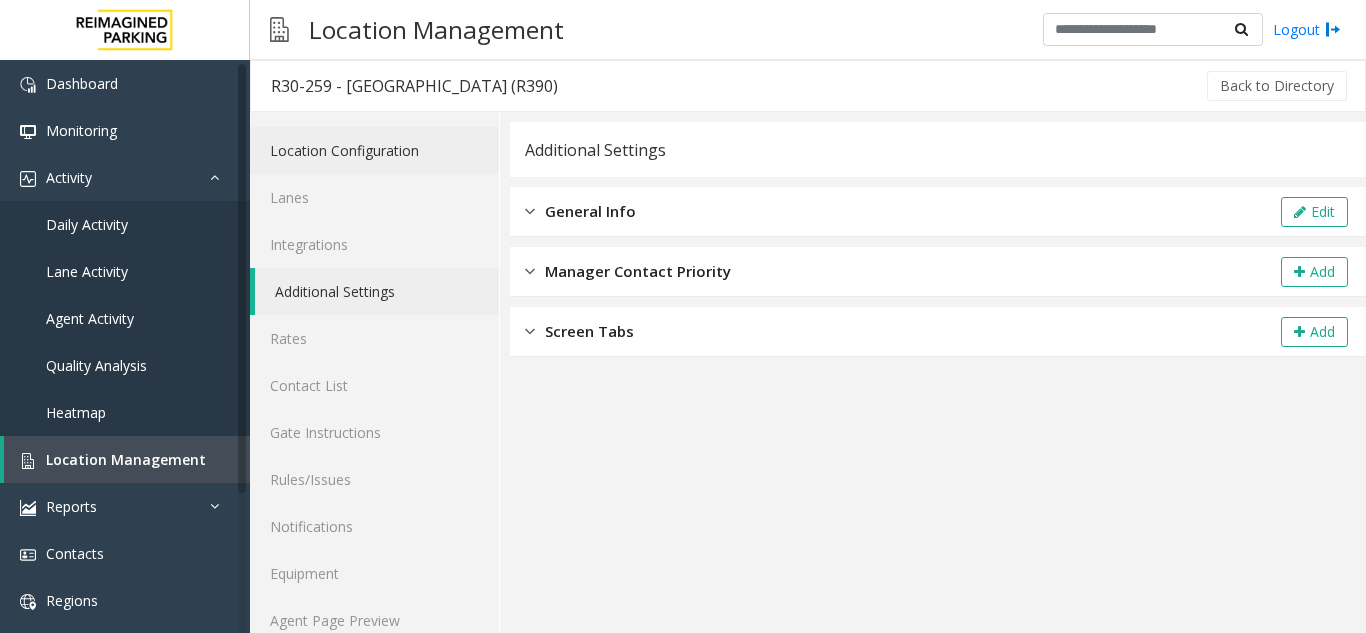 click on "Location Configuration" 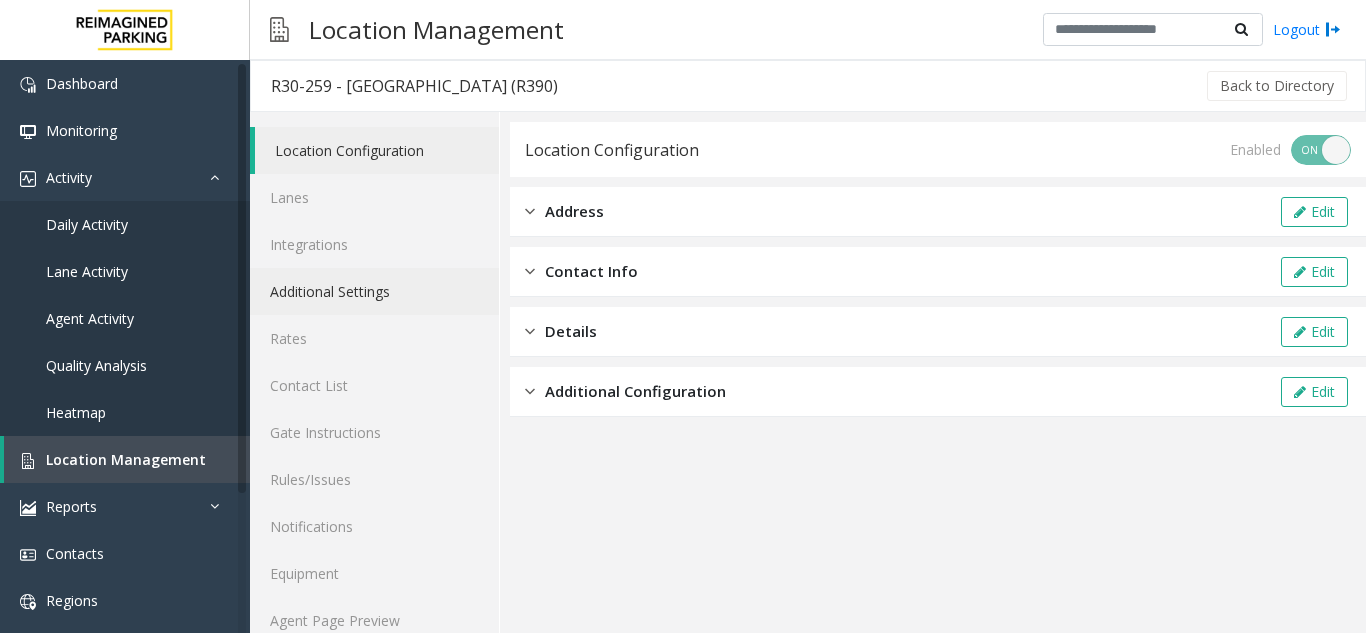 click on "Additional Settings" 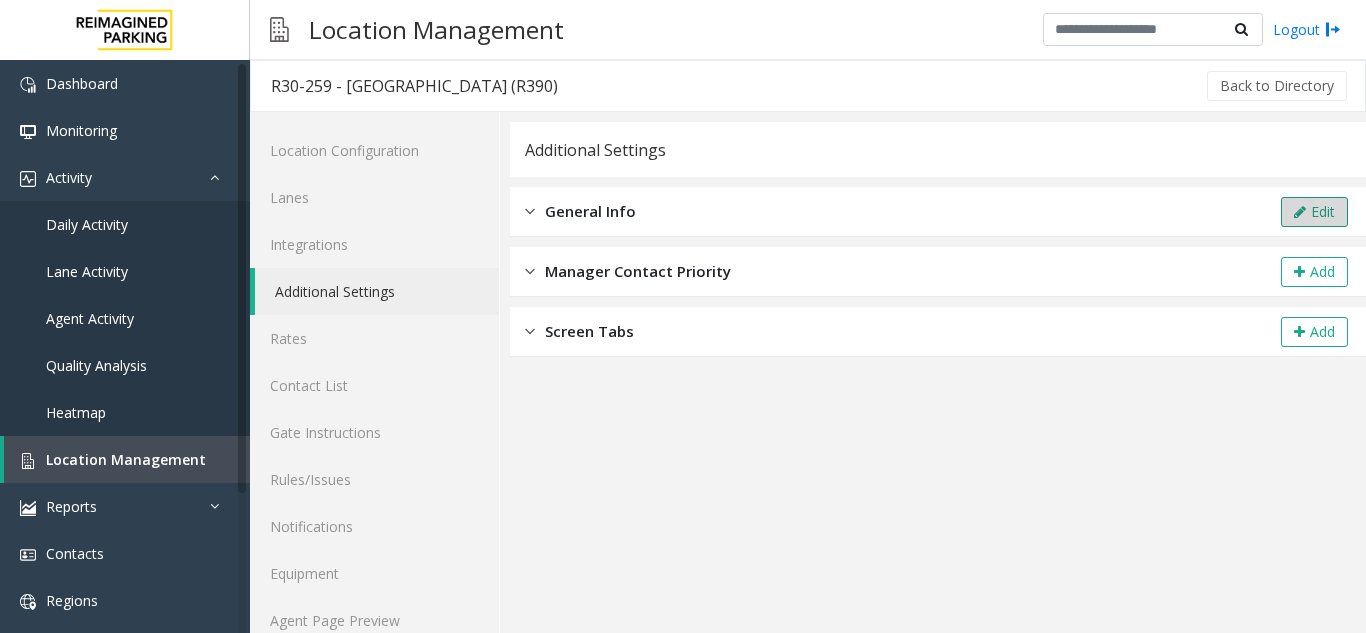 click on "Edit" 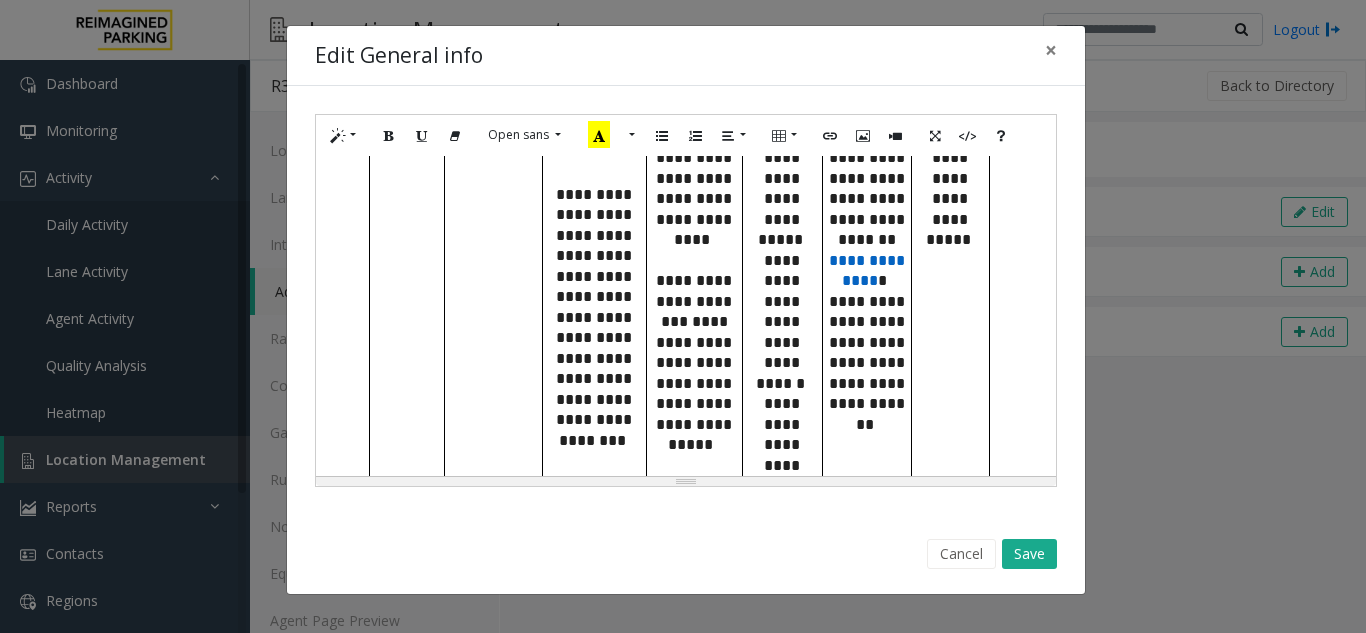 scroll, scrollTop: 1400, scrollLeft: 0, axis: vertical 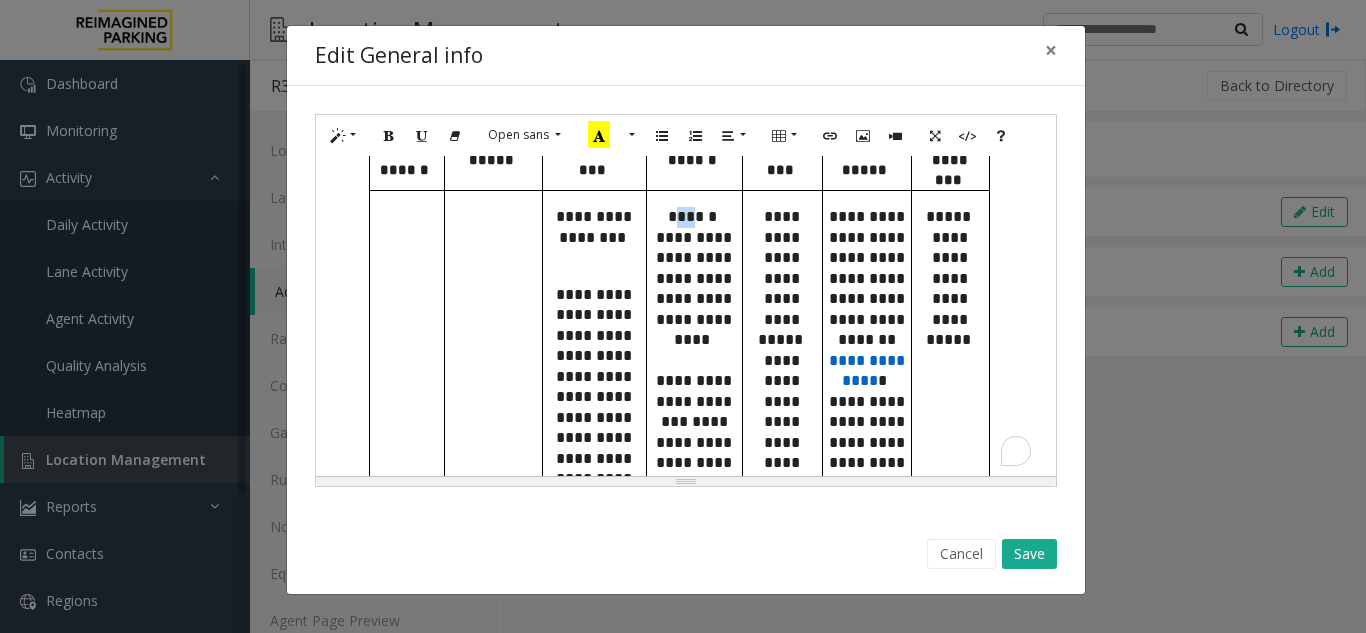drag, startPoint x: 679, startPoint y: 204, endPoint x: 692, endPoint y: 209, distance: 13.928389 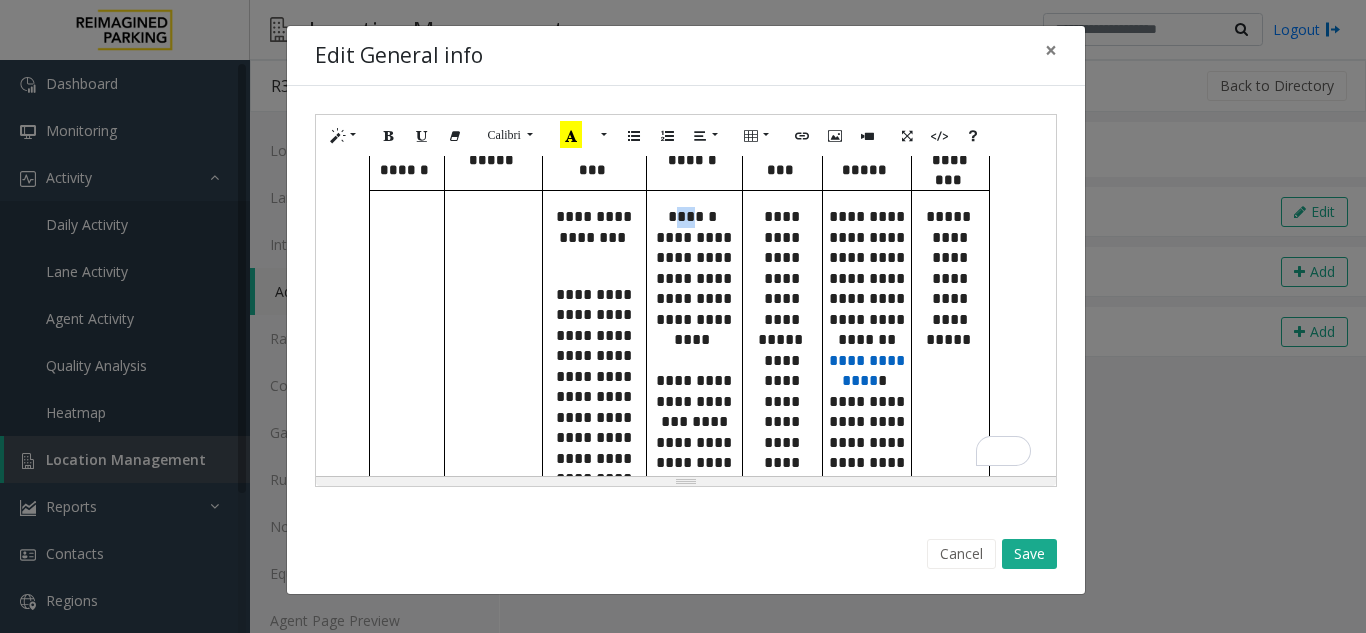 type 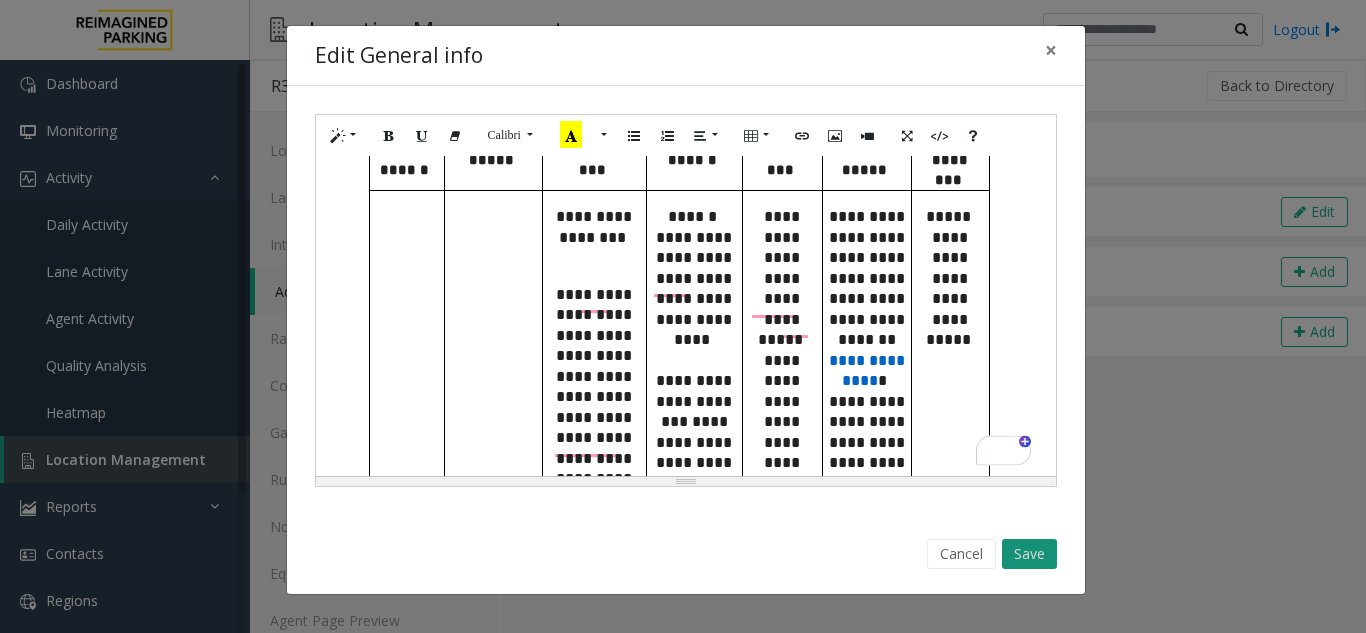 scroll, scrollTop: 1400, scrollLeft: 0, axis: vertical 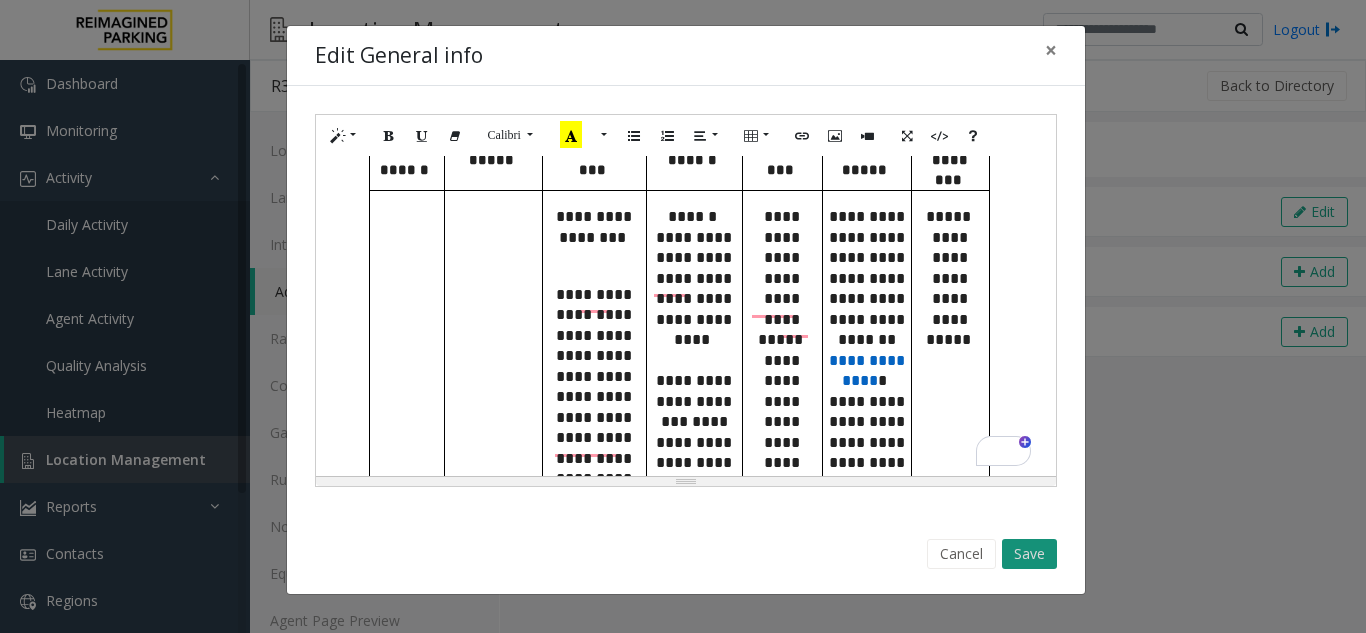 click on "Save" 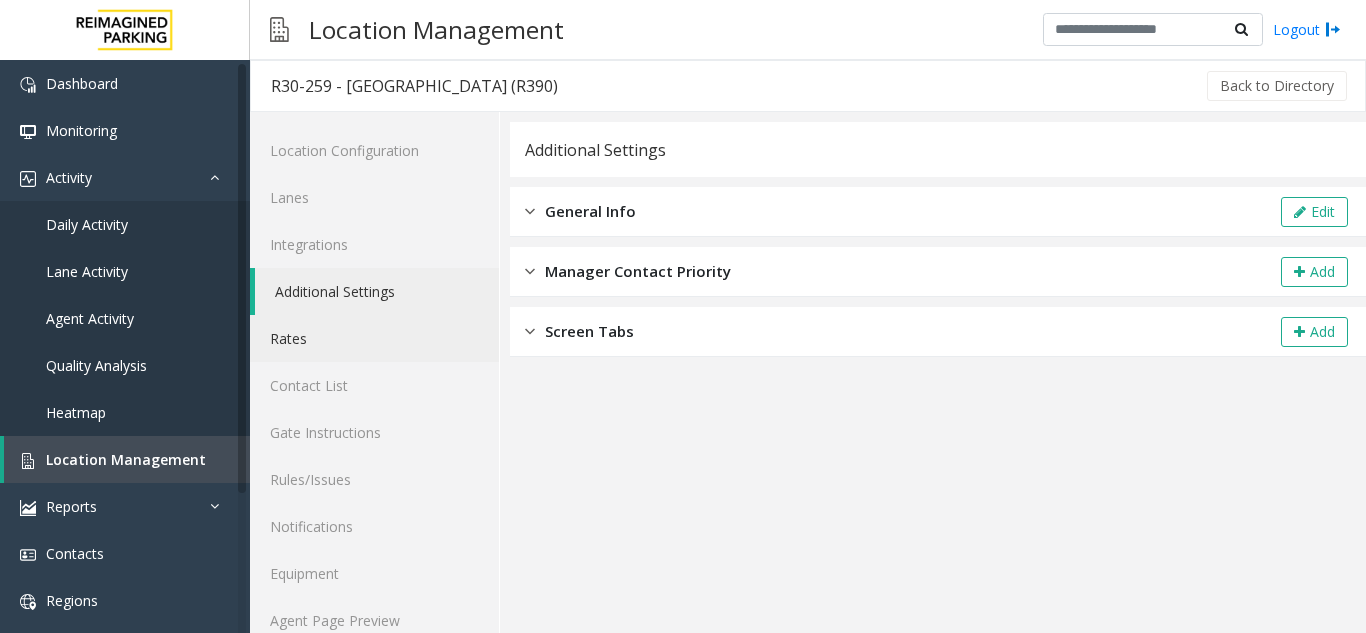 click on "Rates" 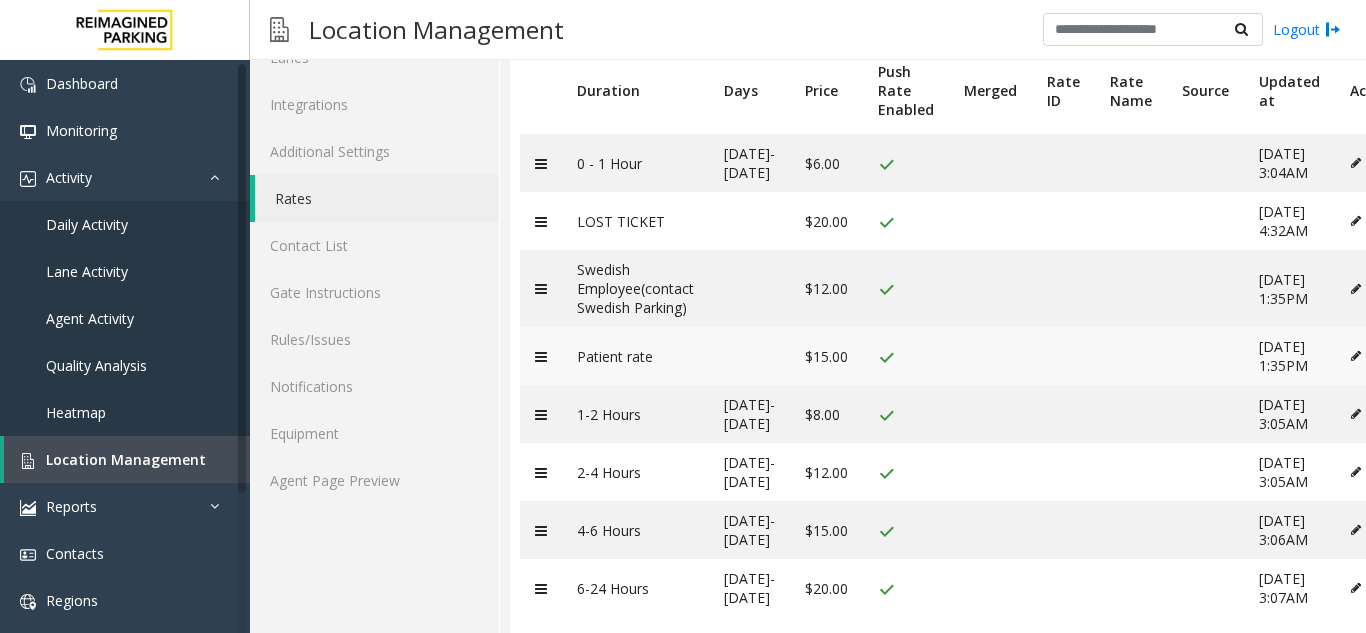 scroll, scrollTop: 179, scrollLeft: 0, axis: vertical 